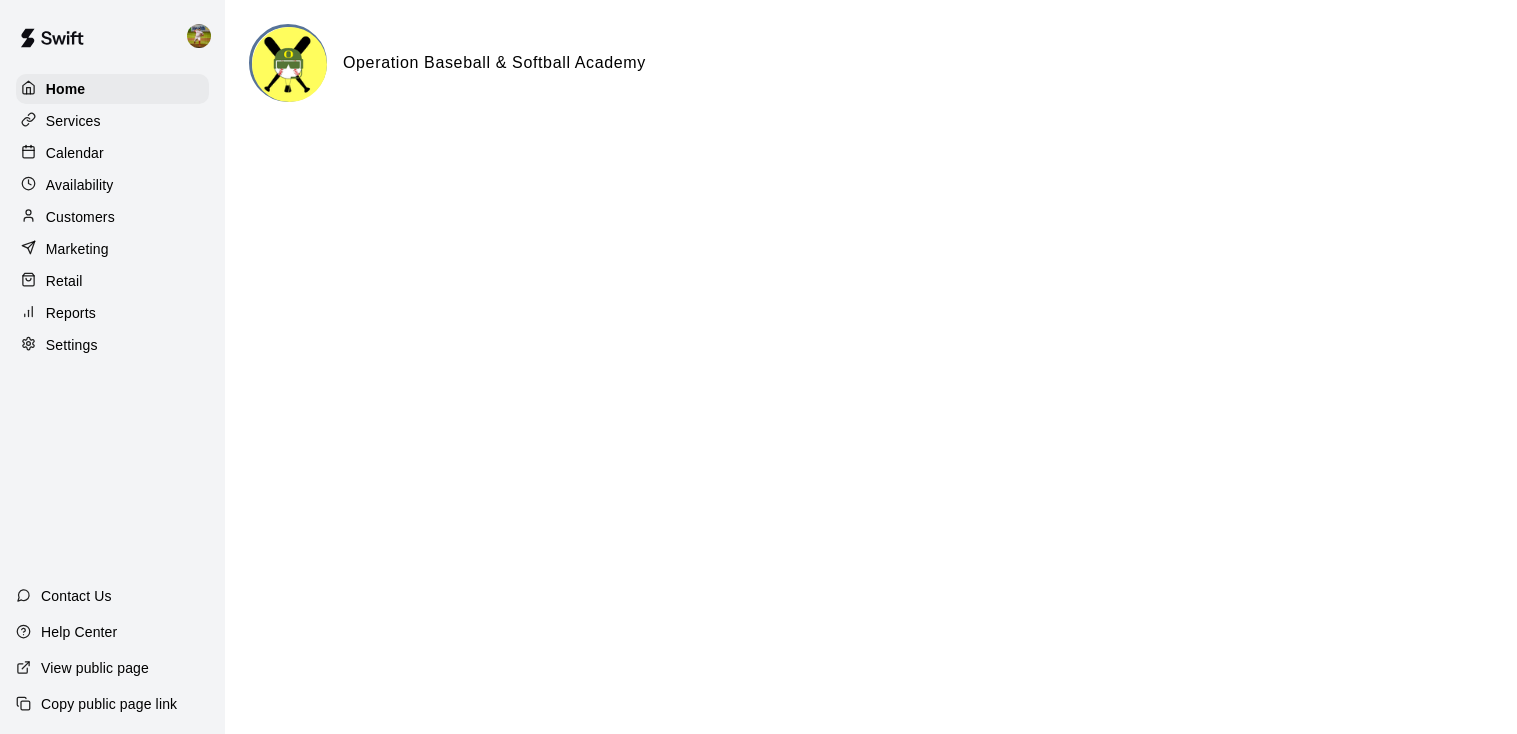 scroll, scrollTop: 0, scrollLeft: 0, axis: both 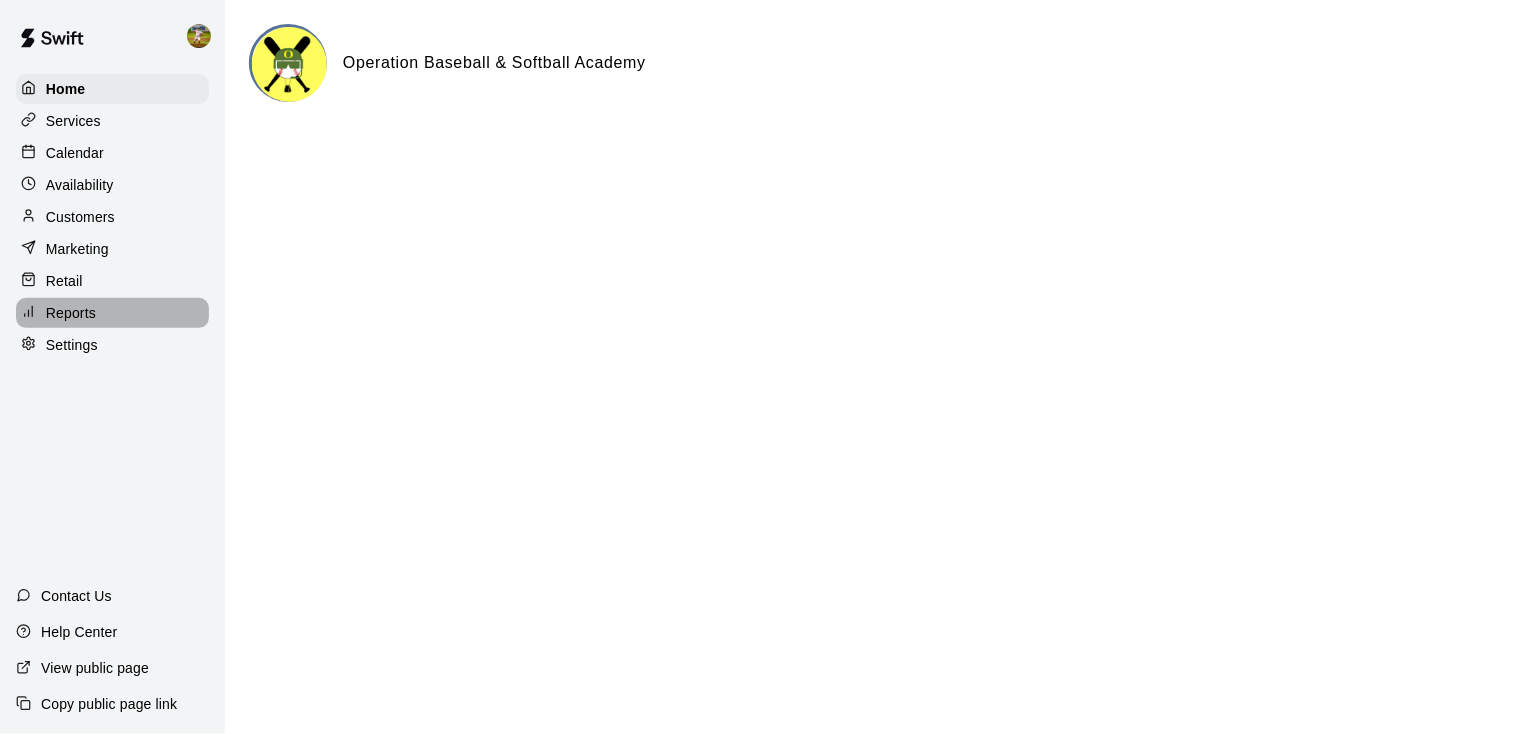 click on "Reports" at bounding box center [112, 313] 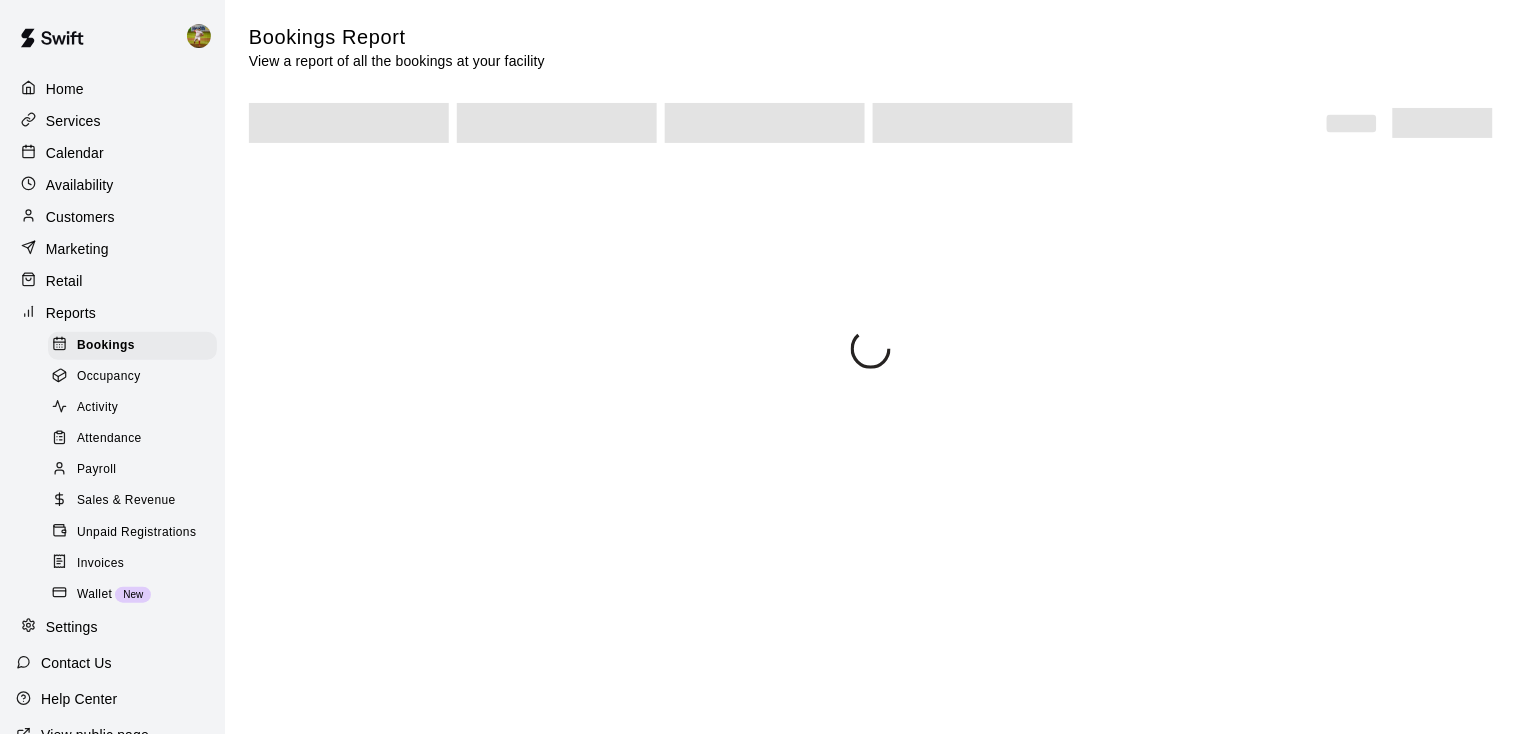 click on "Payroll" at bounding box center (96, 470) 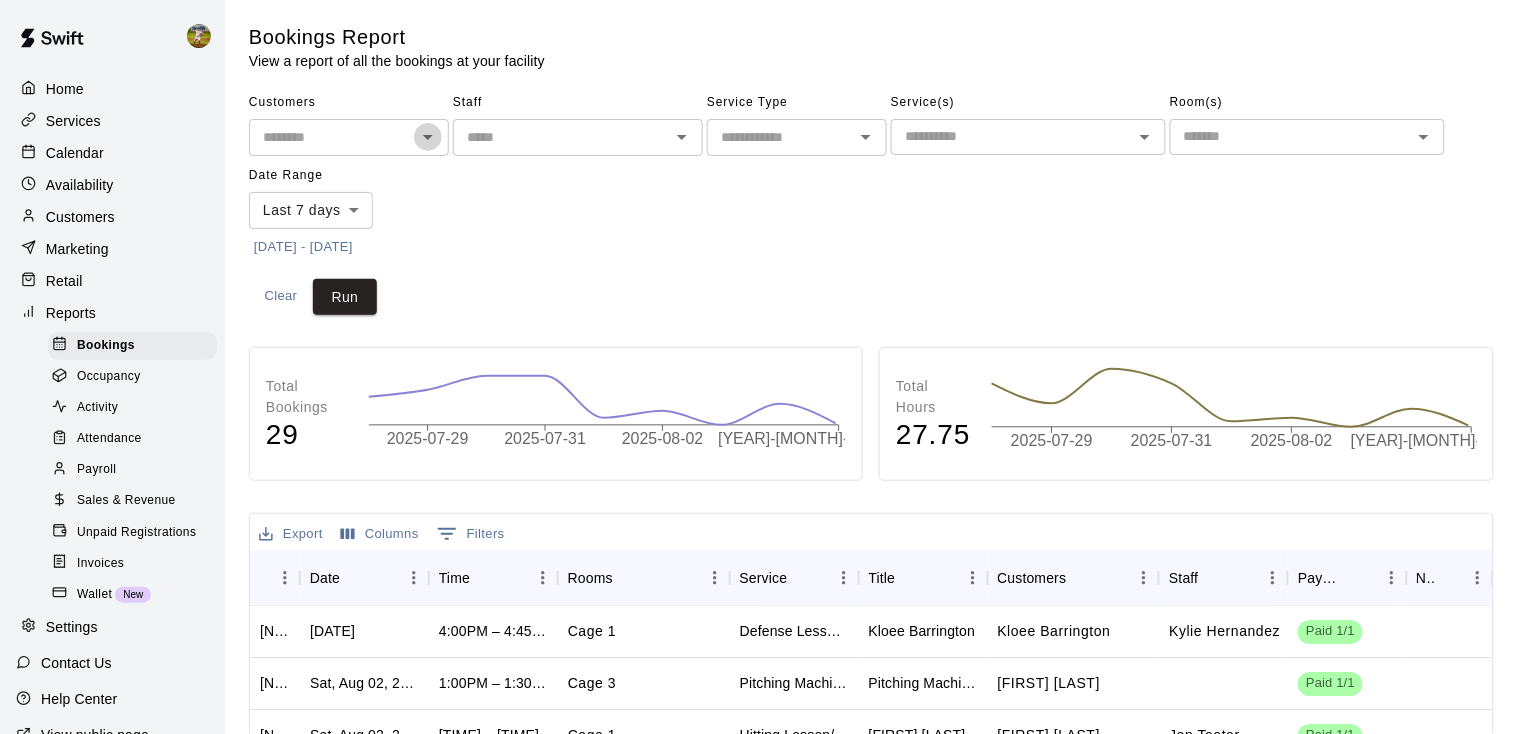 click 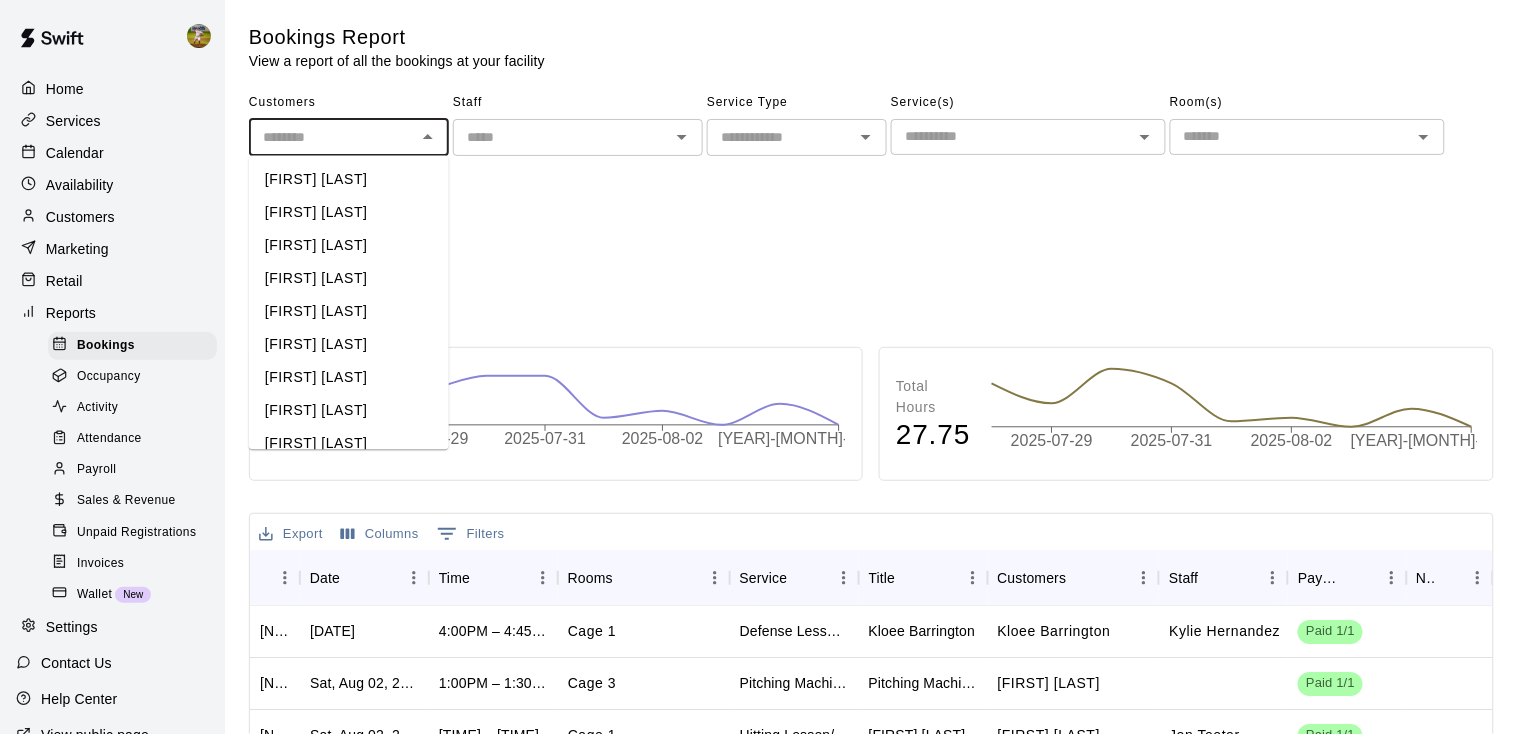 click on "Payroll" at bounding box center (96, 470) 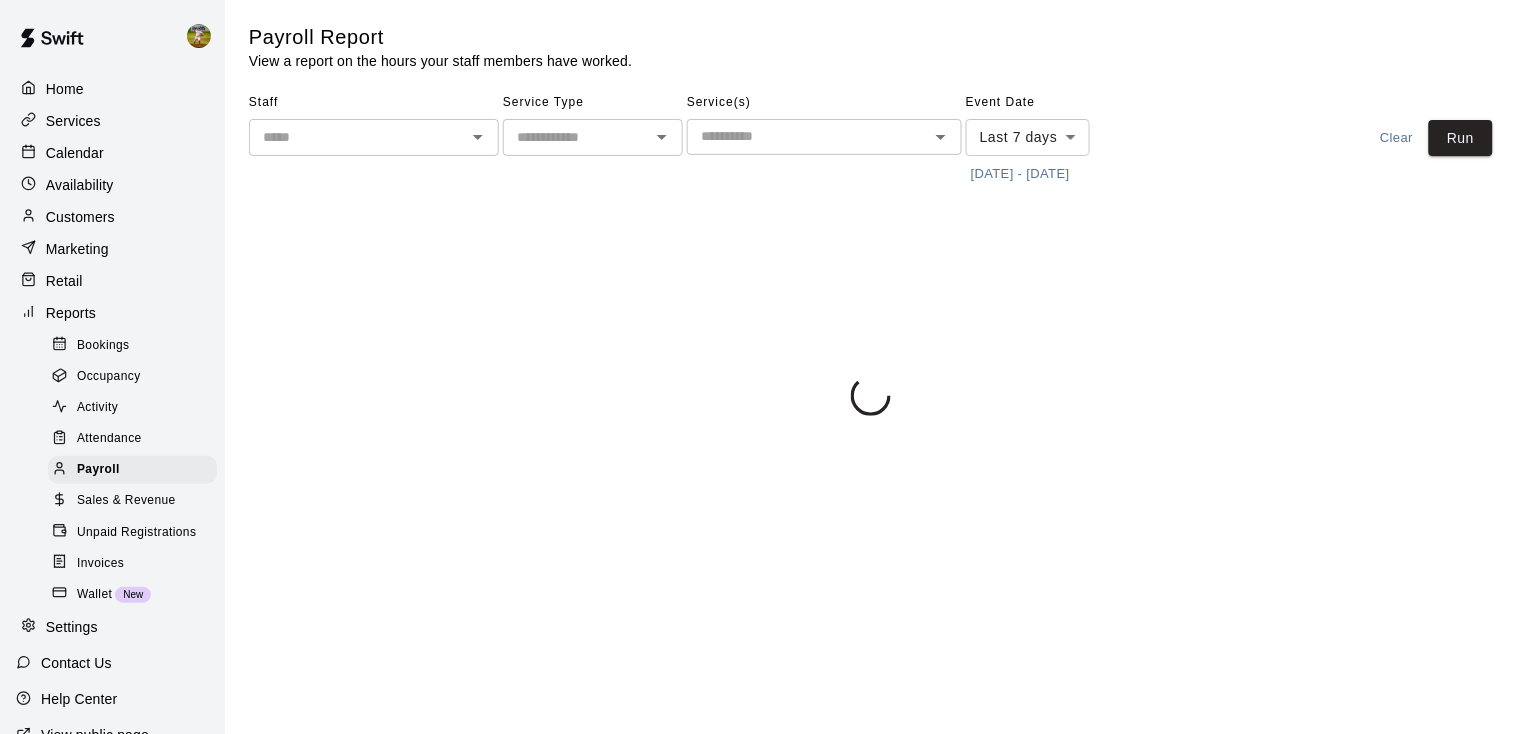 click at bounding box center [357, 137] 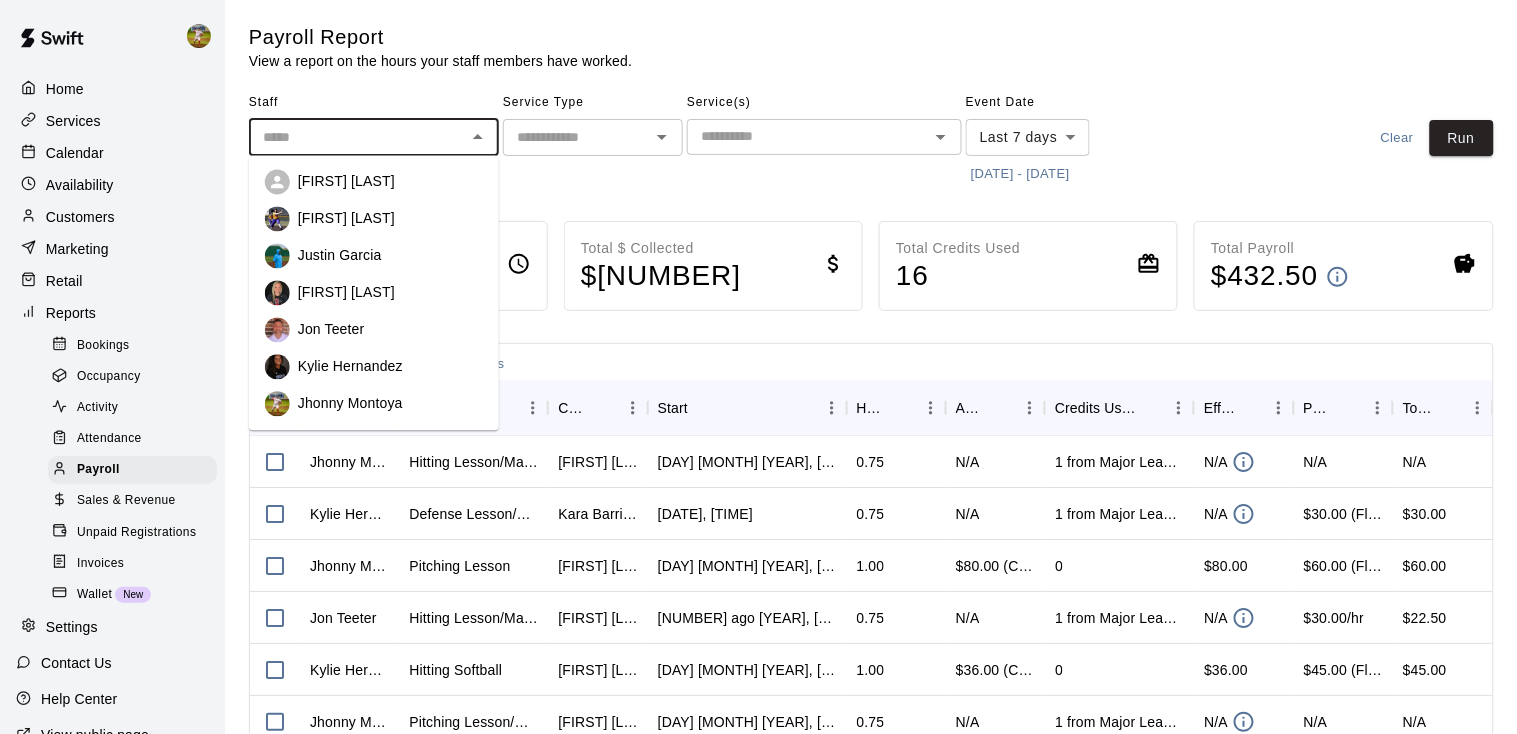 click on "Jon Teeter" at bounding box center (331, 330) 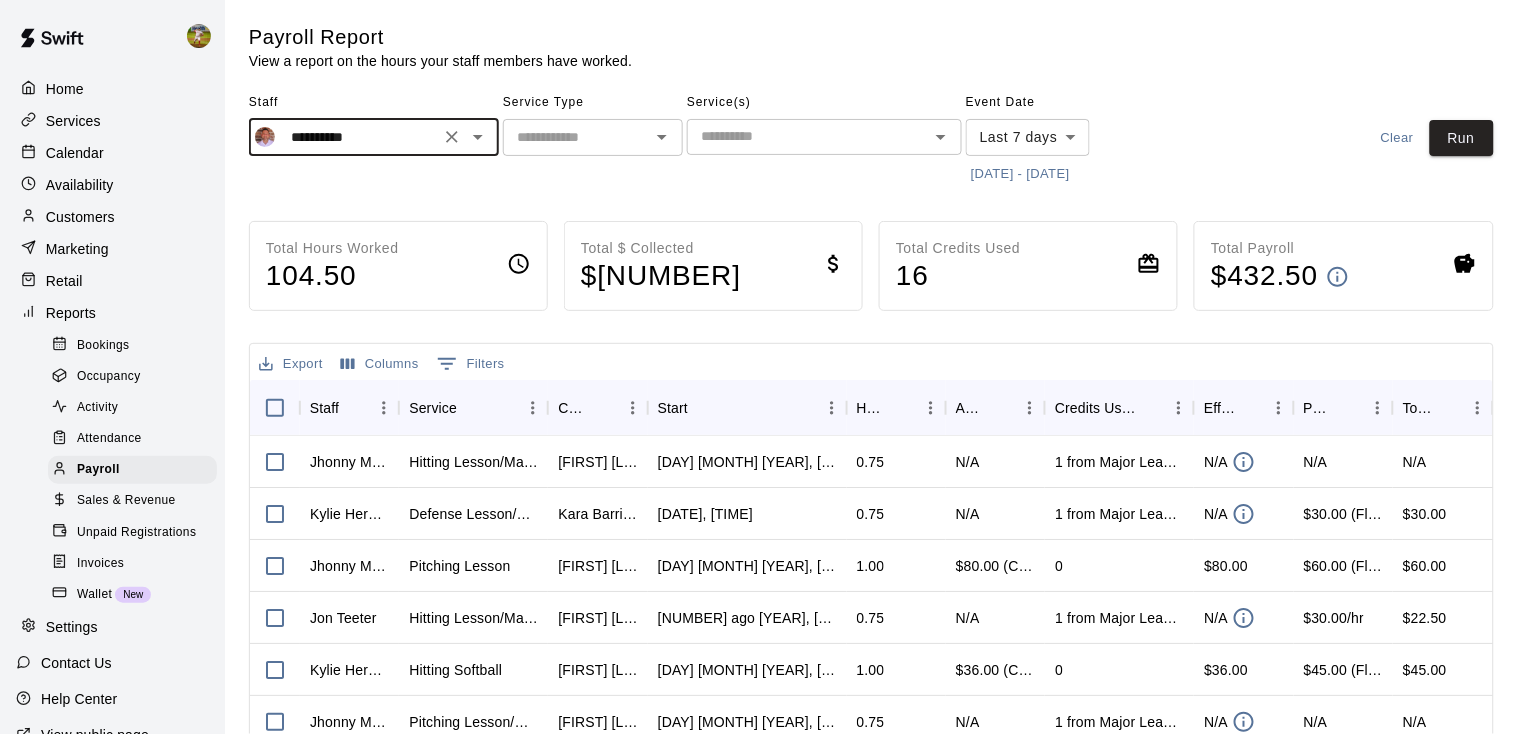 type on "**********" 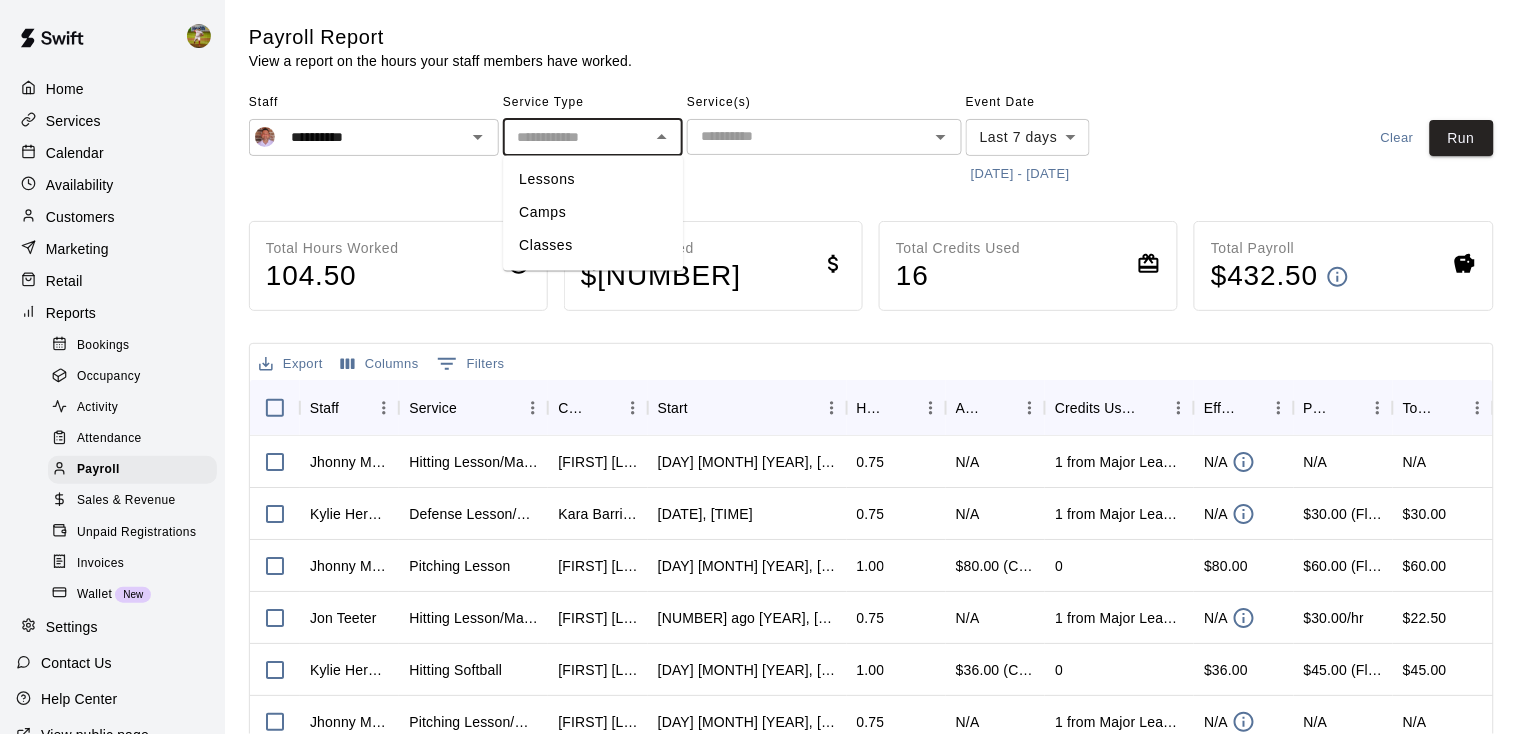 click on "[DATE] - [DATE]" at bounding box center (1020, 174) 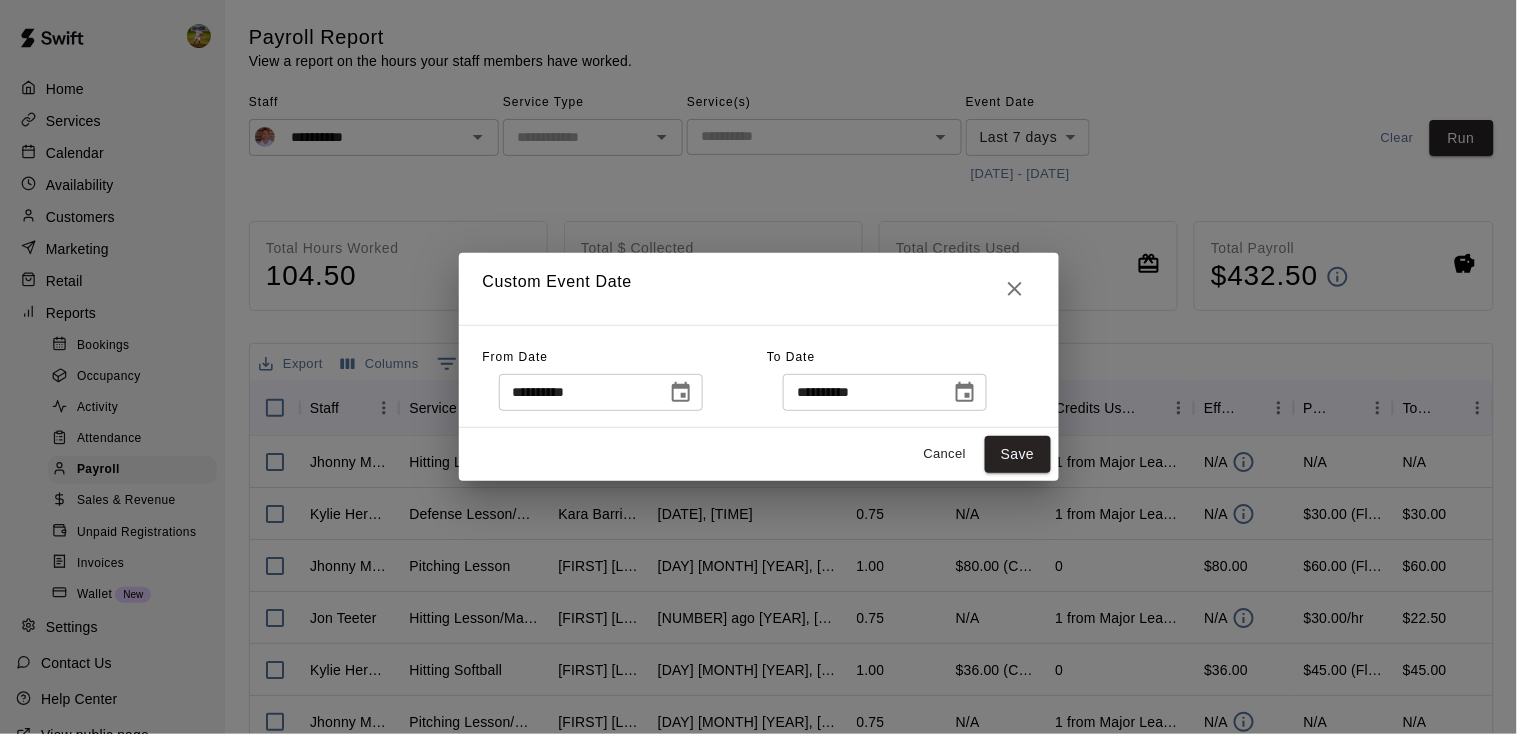 click 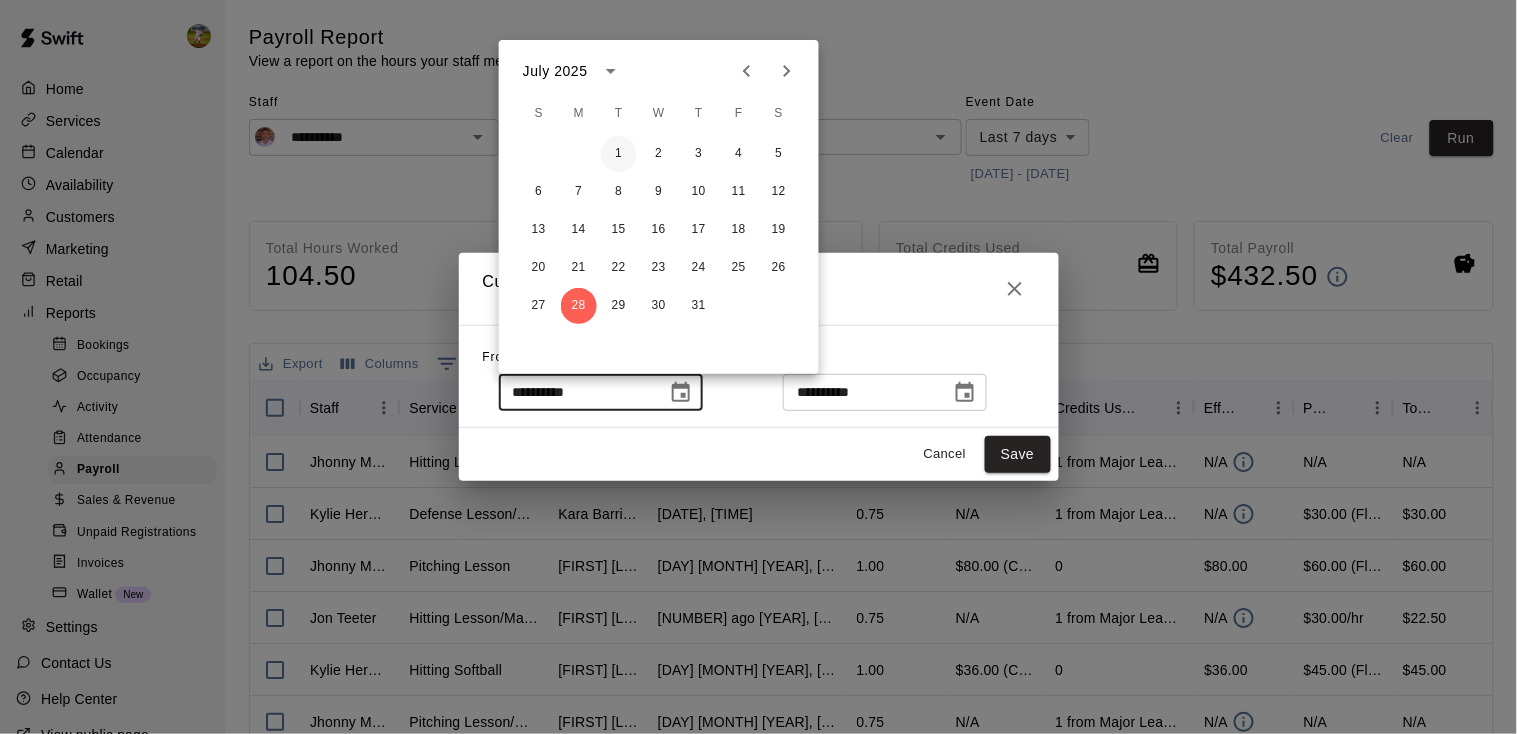 click on "1" at bounding box center [619, 154] 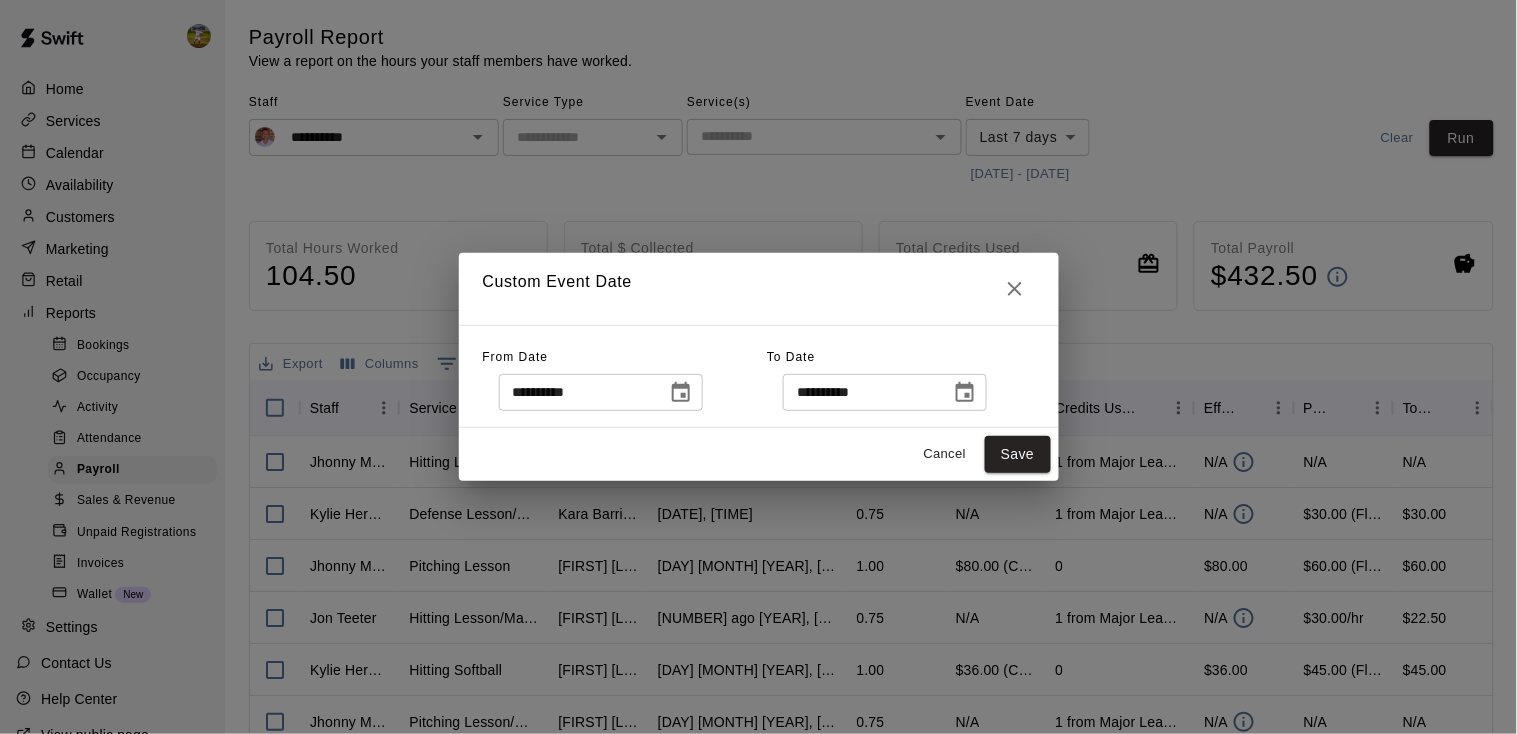 type on "**********" 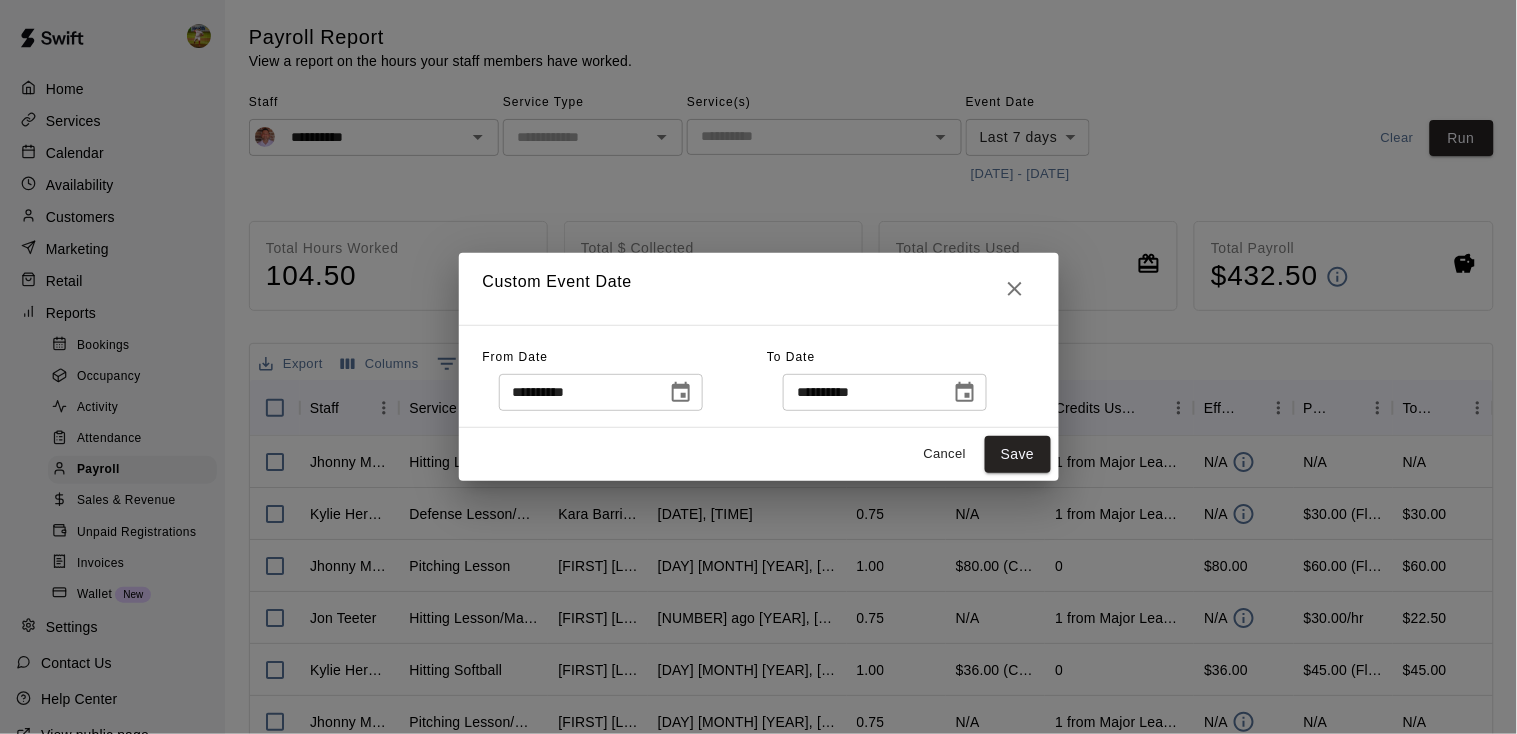click 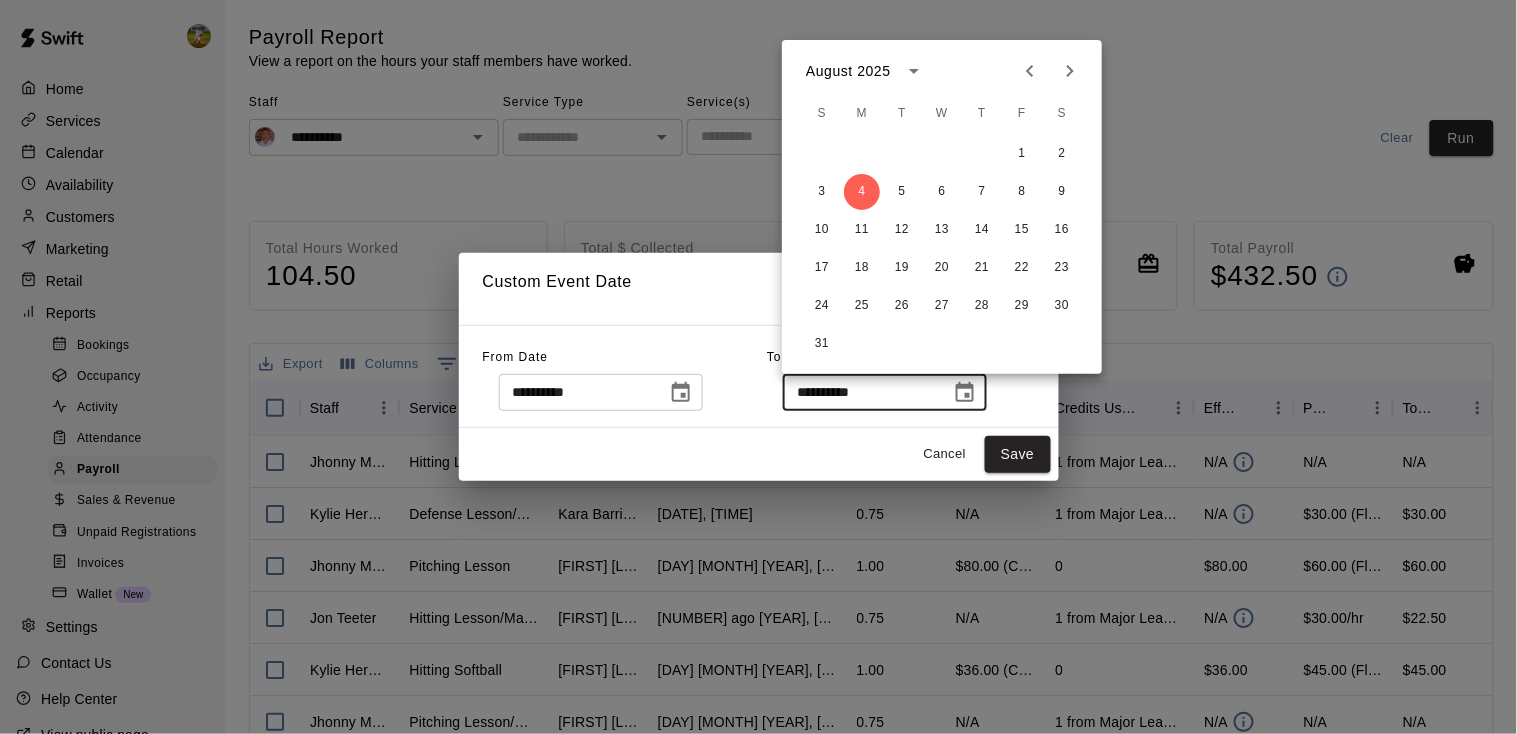 click 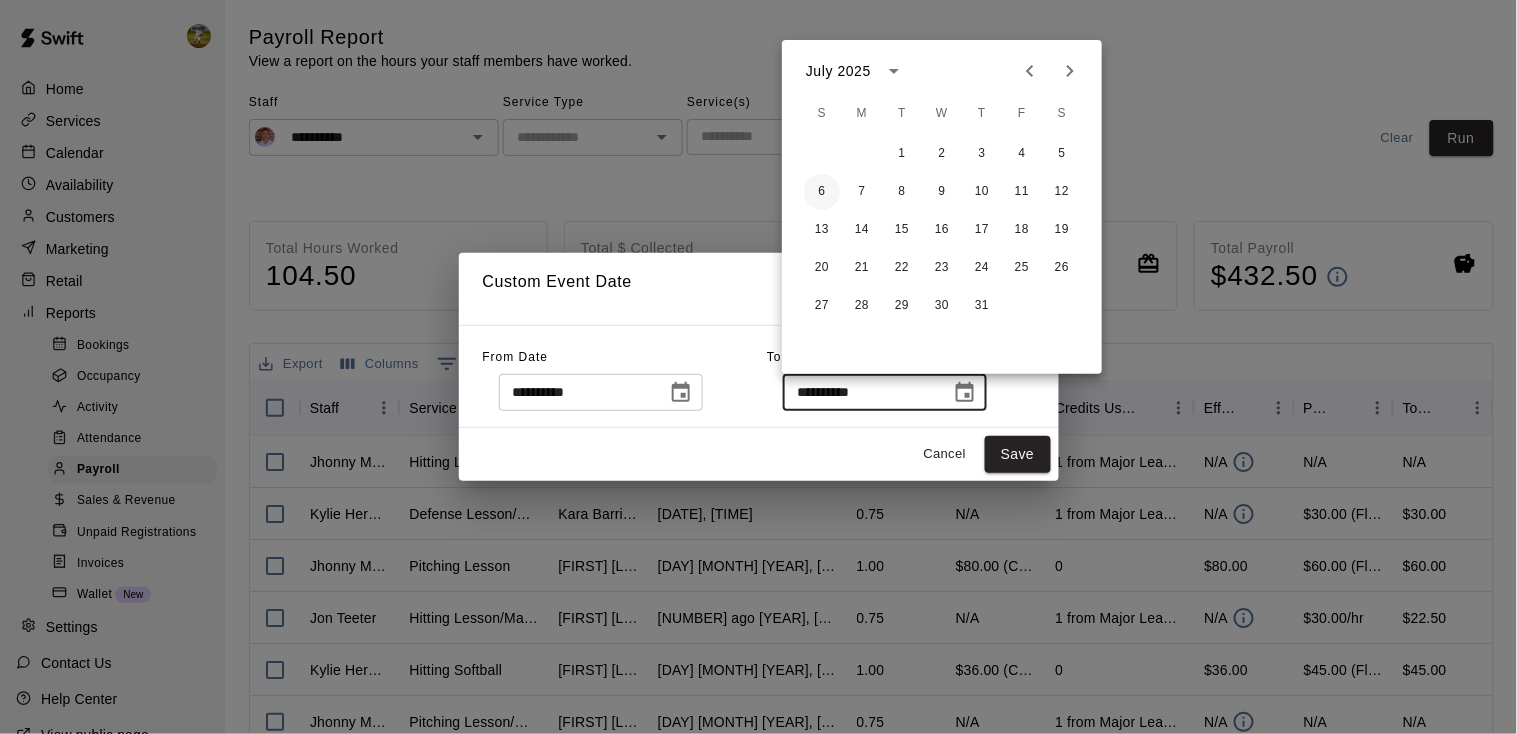 click on "6" at bounding box center [822, 192] 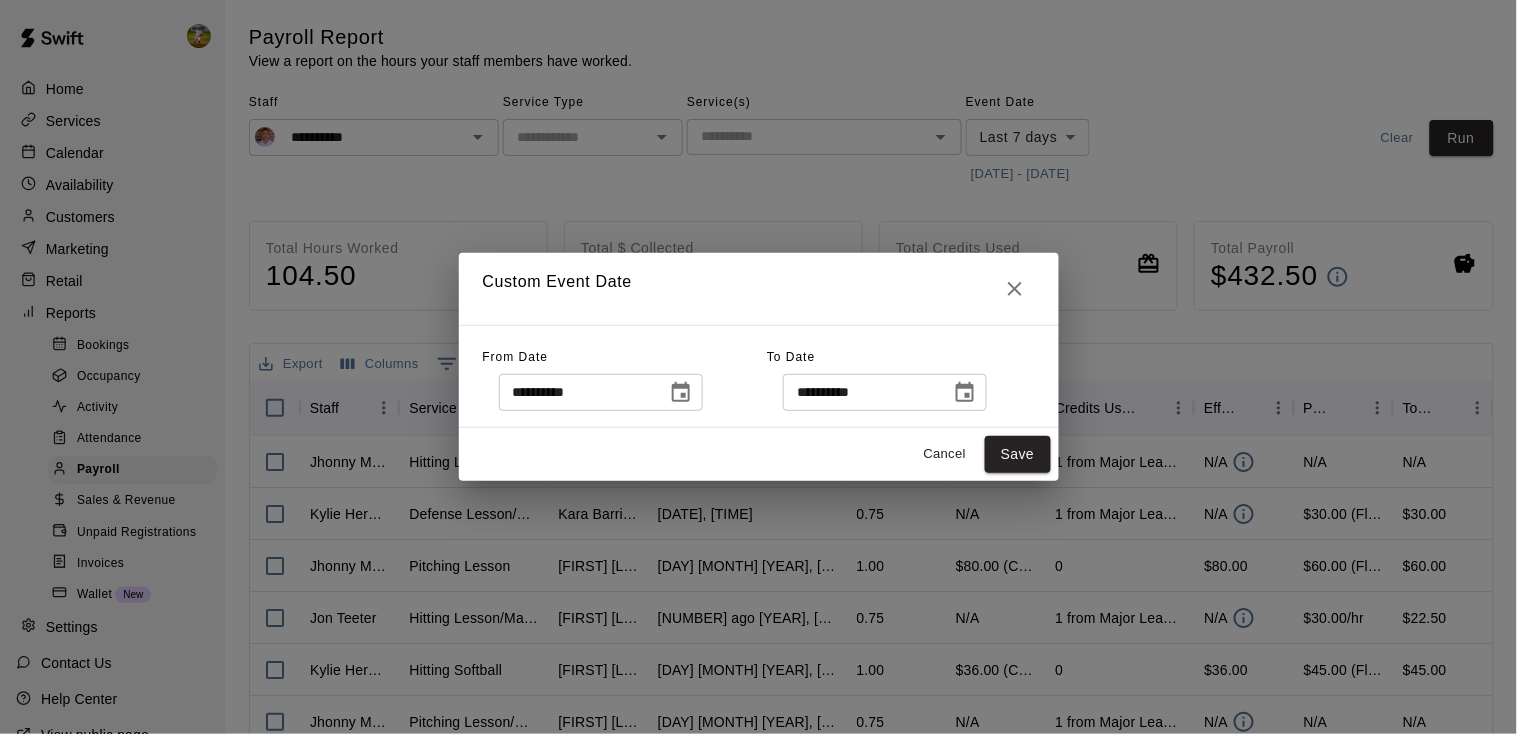 type on "**********" 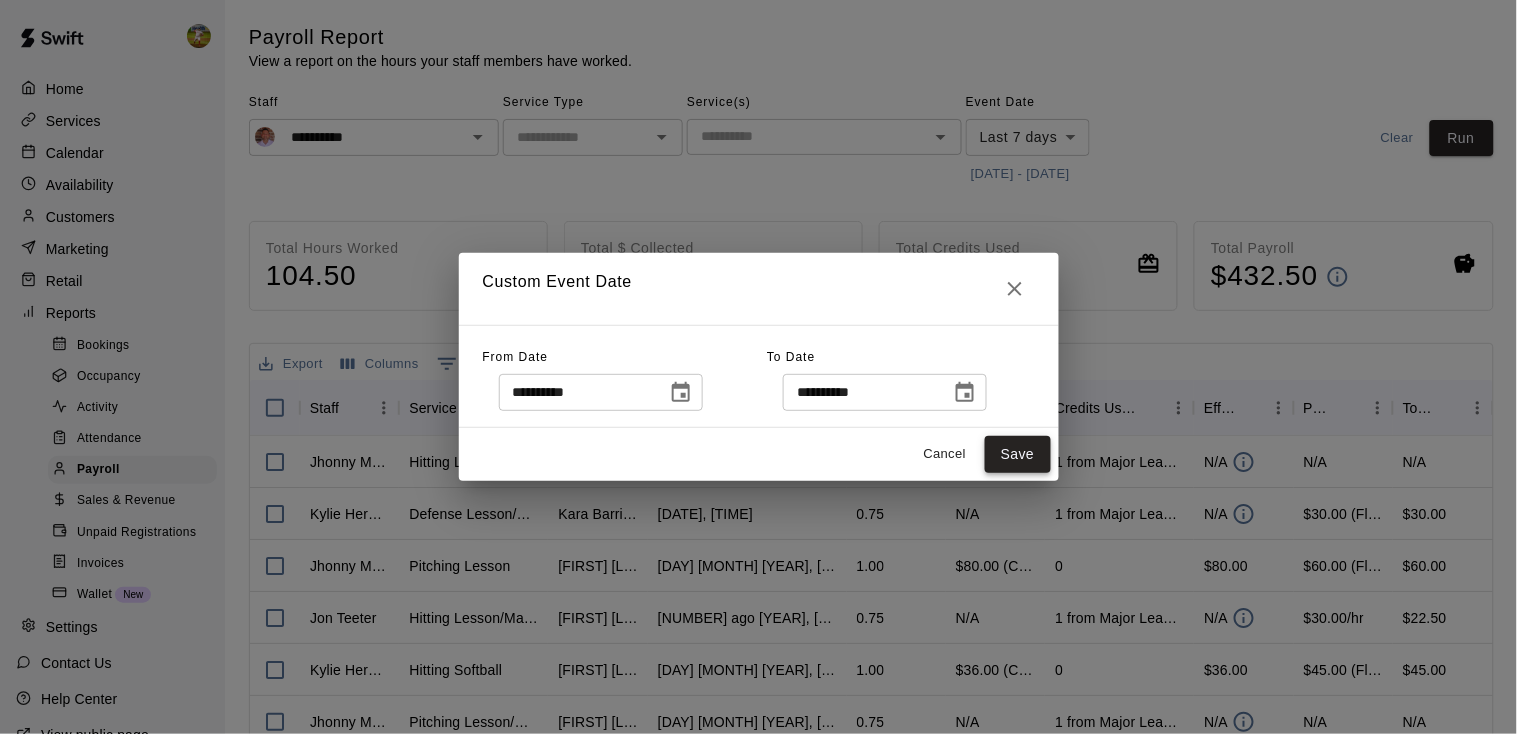 click on "Save" at bounding box center [1018, 454] 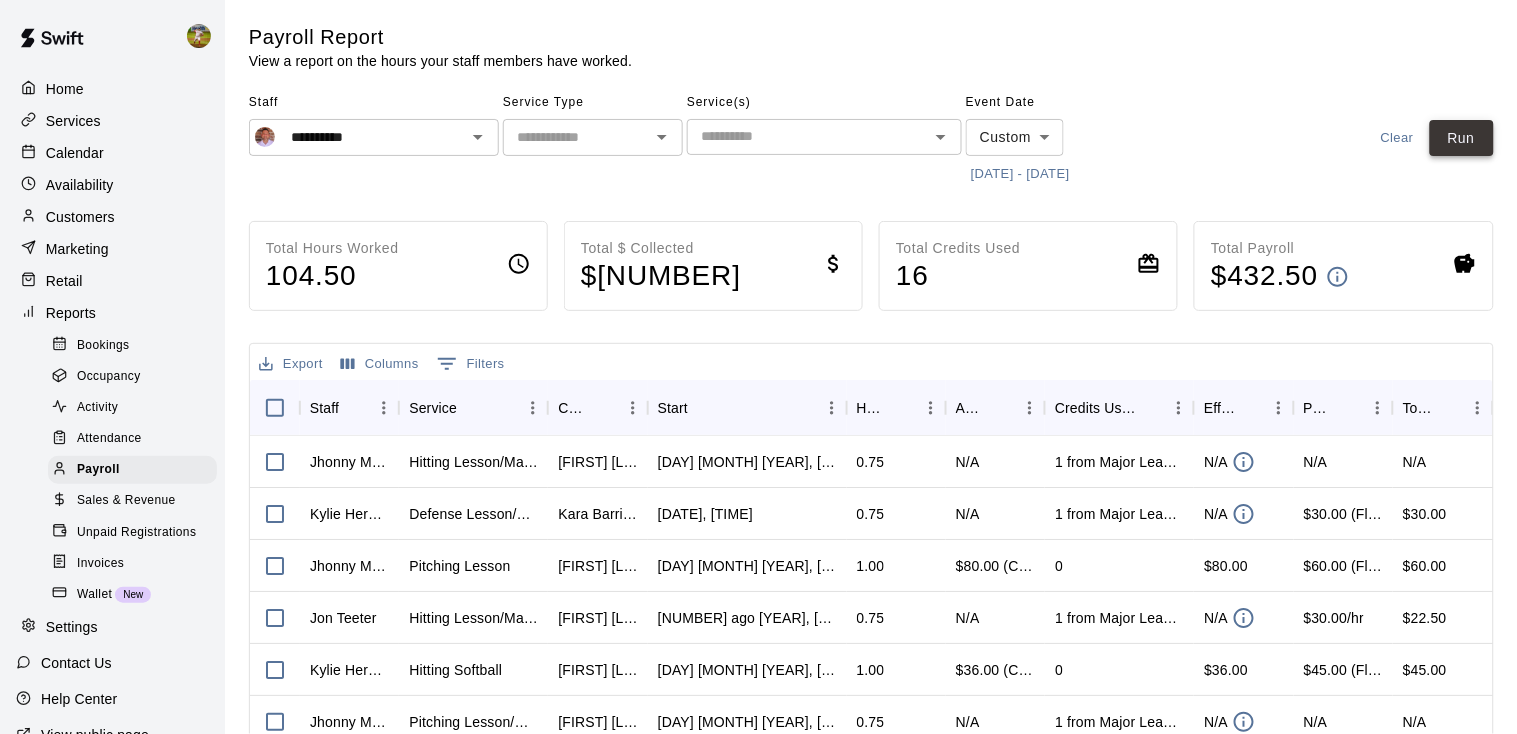 click on "Run" at bounding box center [1462, 138] 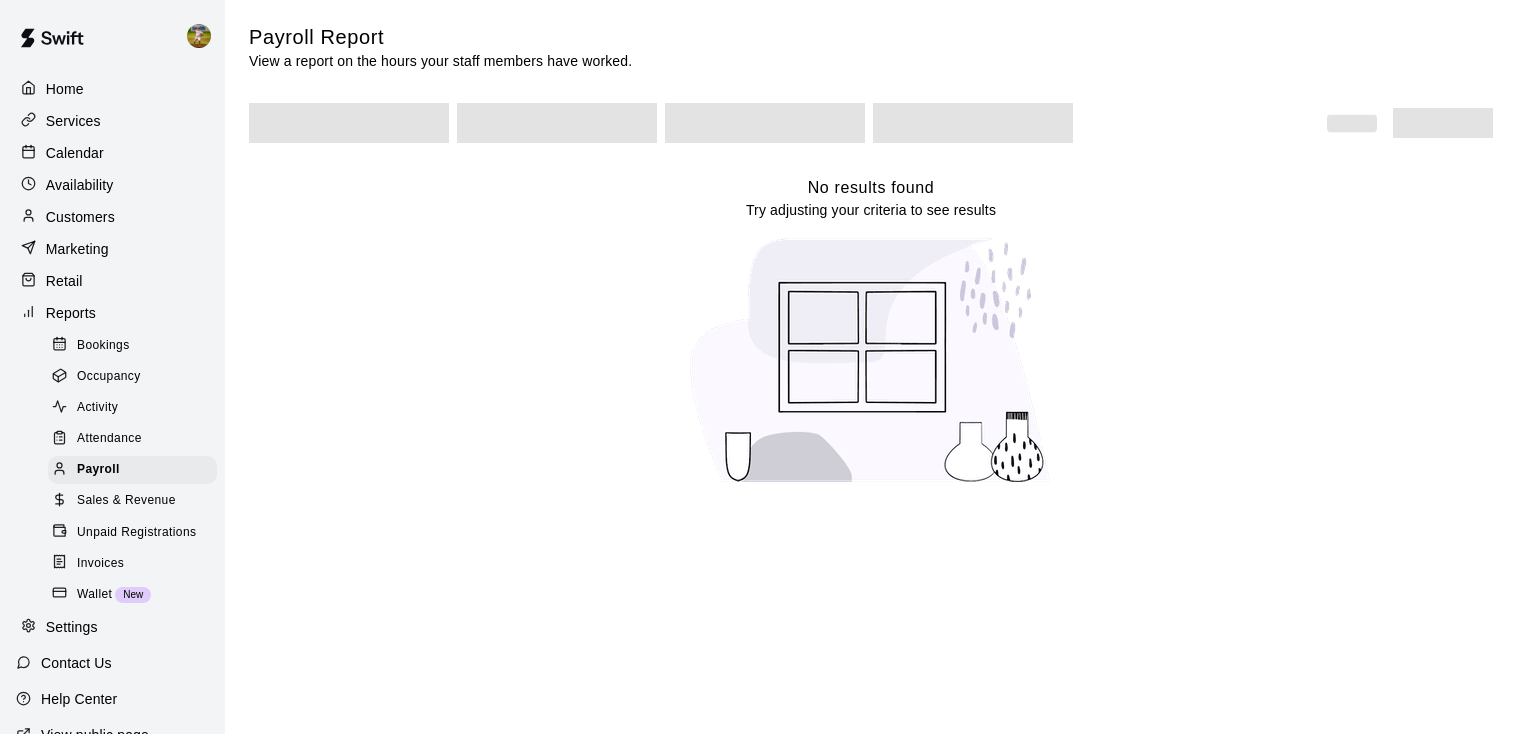scroll, scrollTop: 0, scrollLeft: 0, axis: both 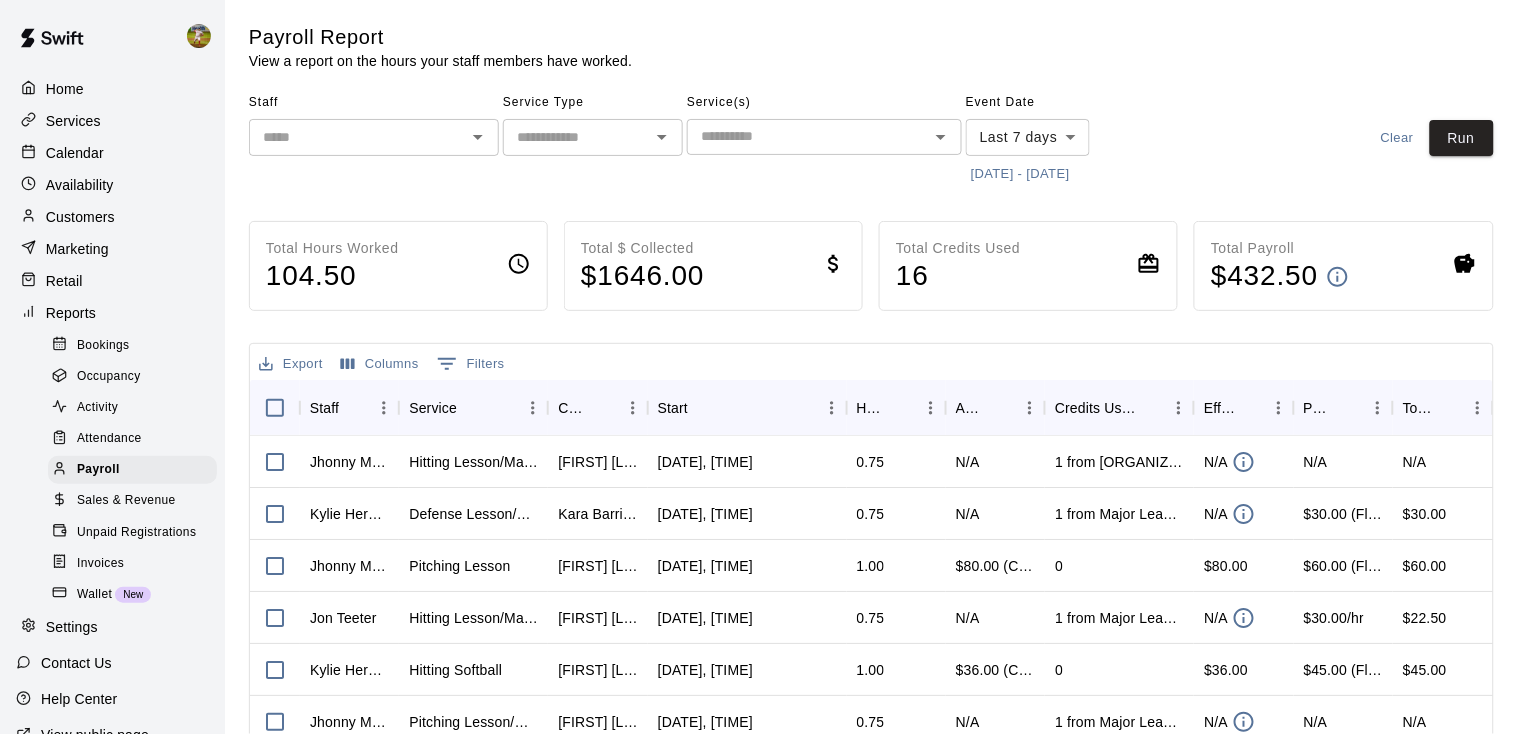 click on "[DATE] - [DATE]" at bounding box center [1020, 174] 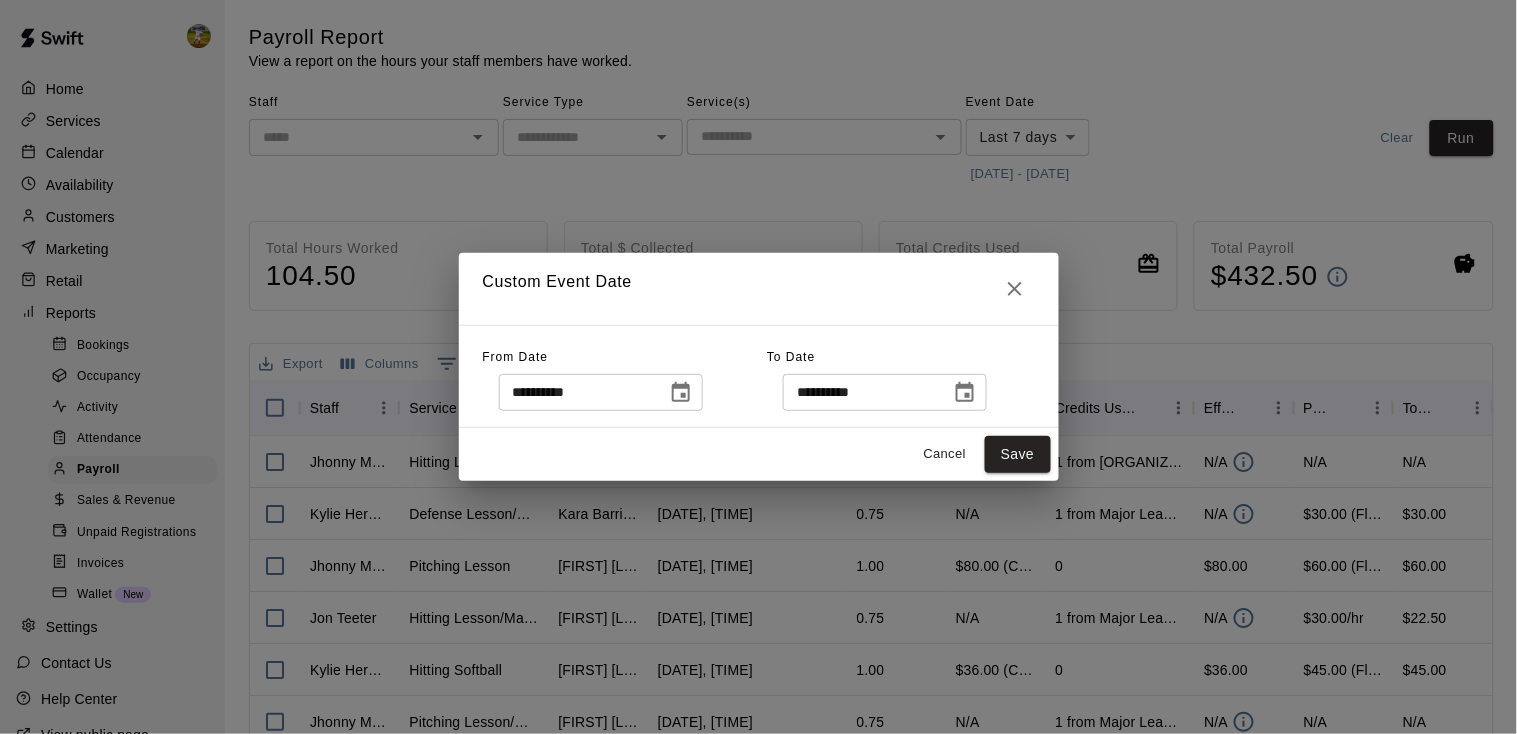 click 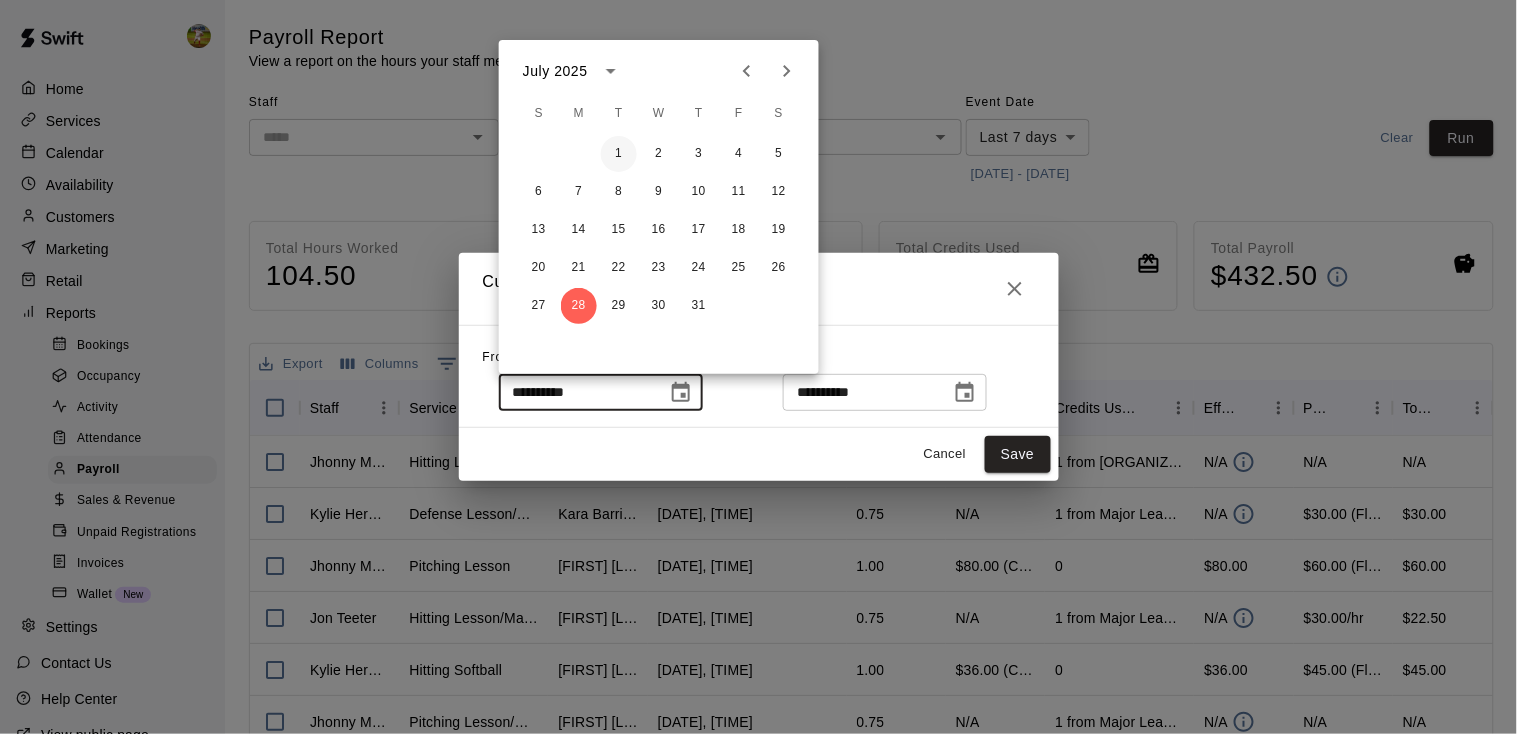 click on "1" at bounding box center (619, 154) 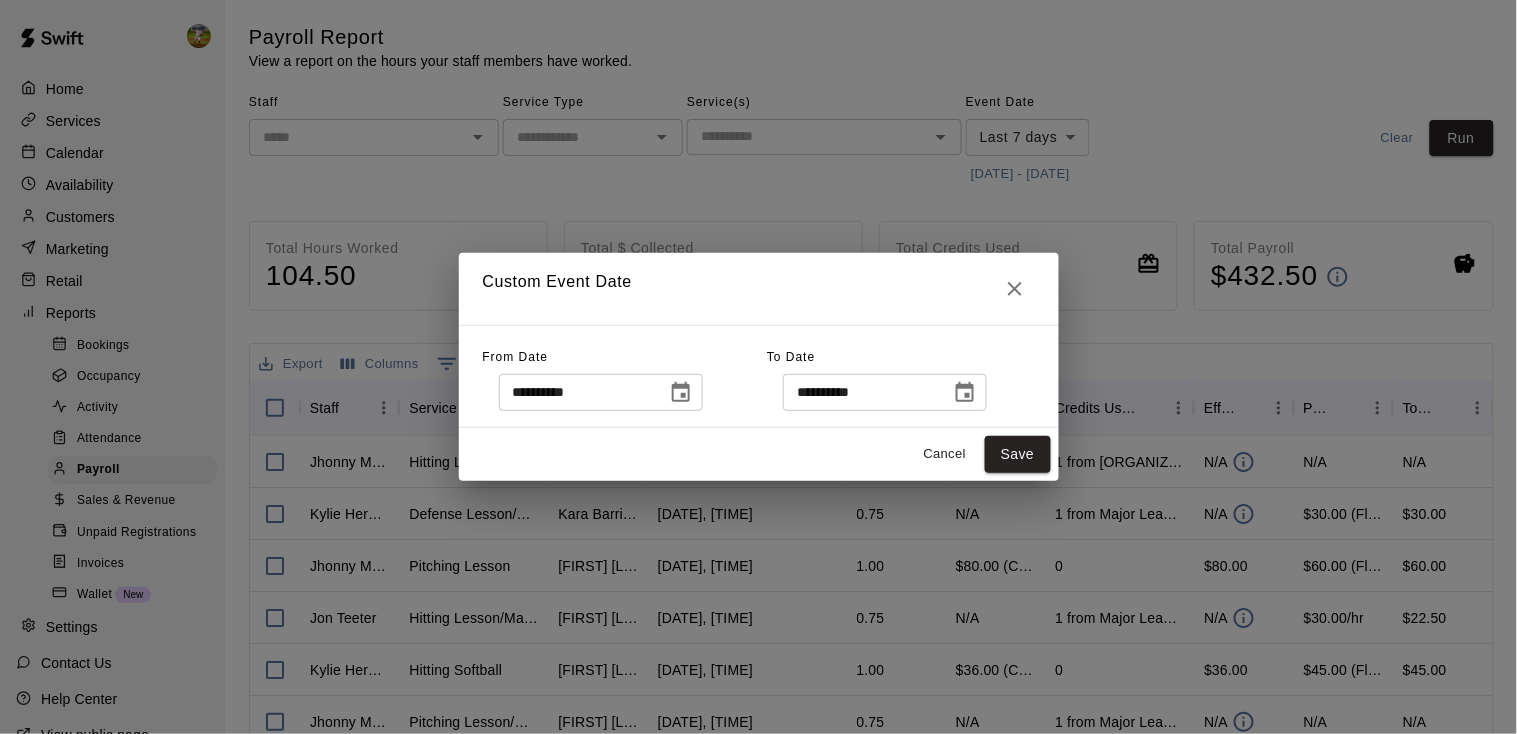 type on "**********" 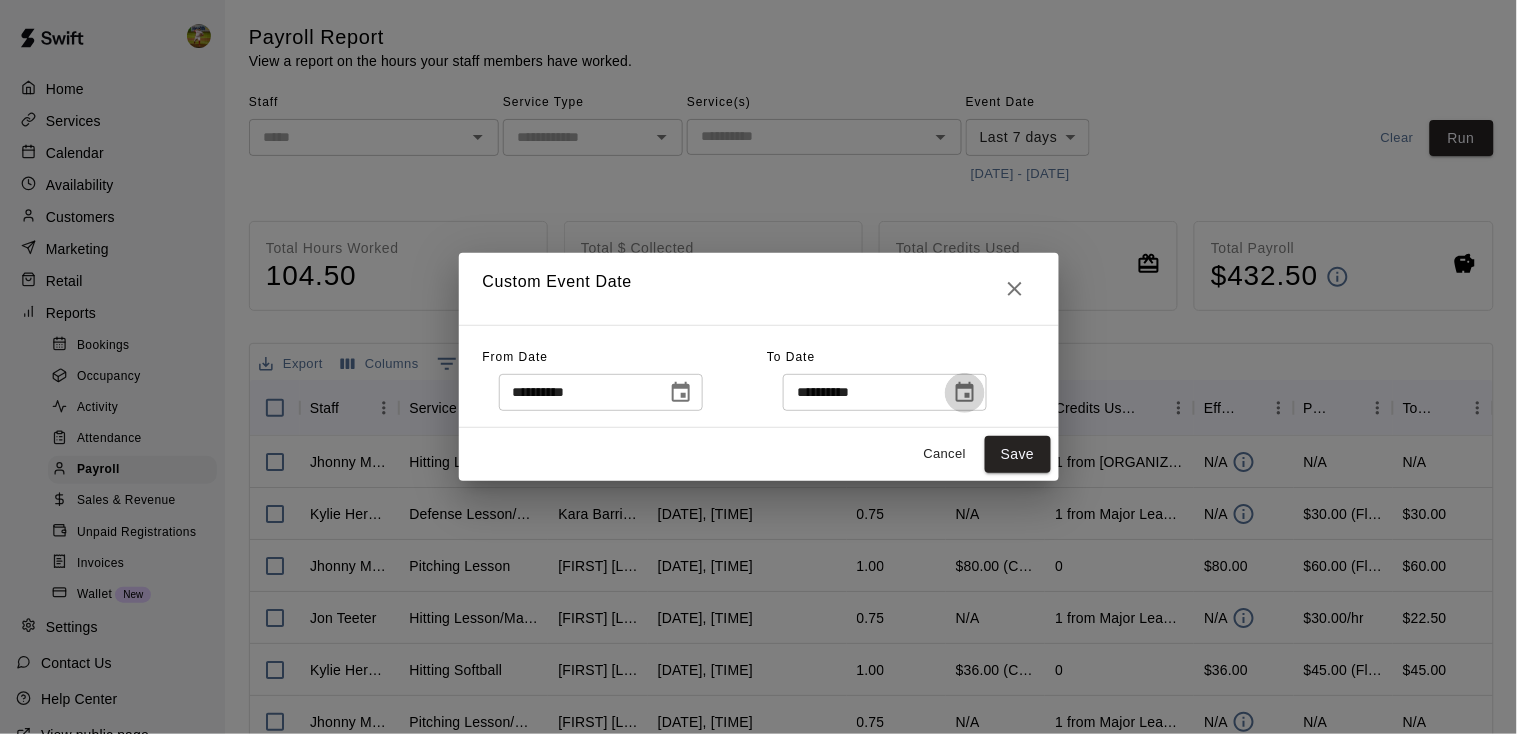 click 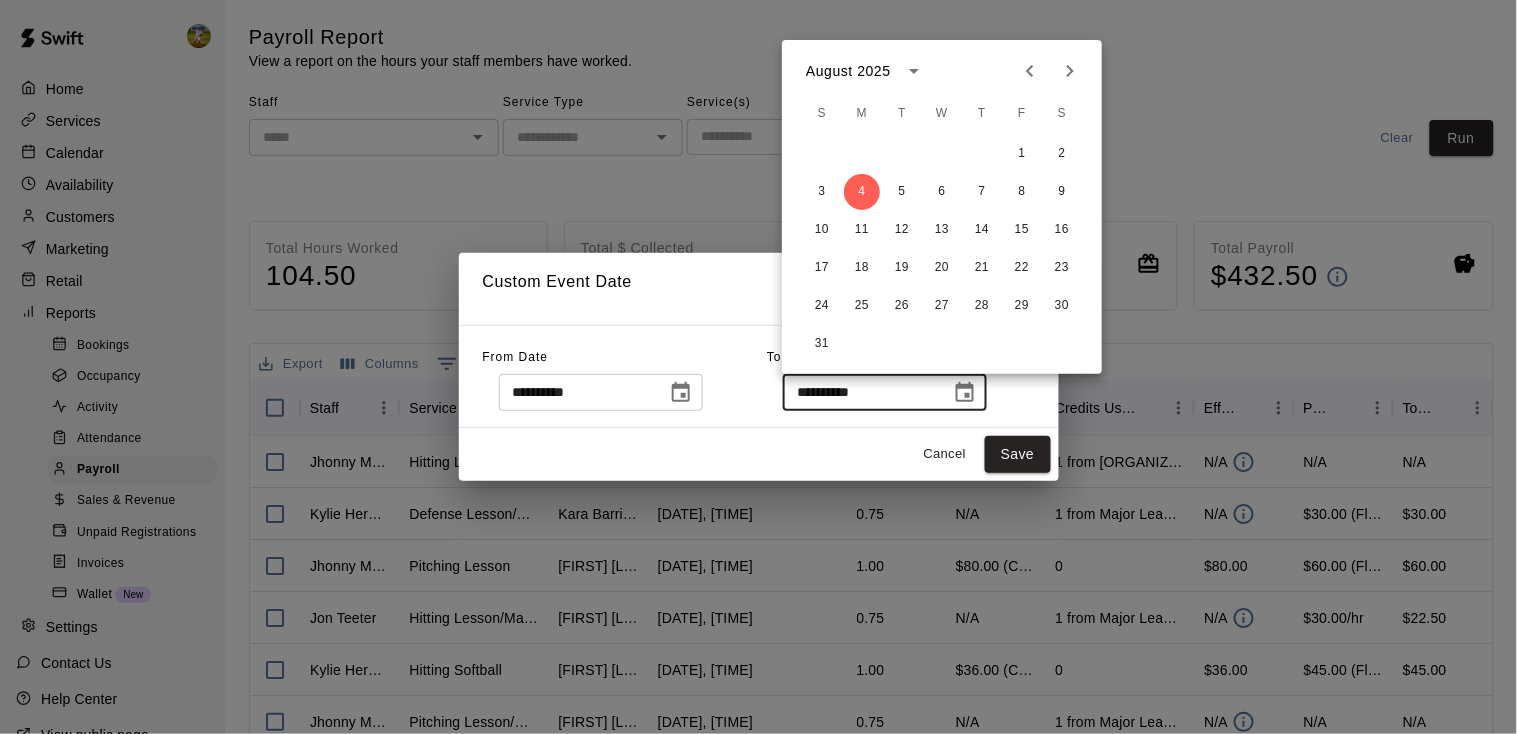 click 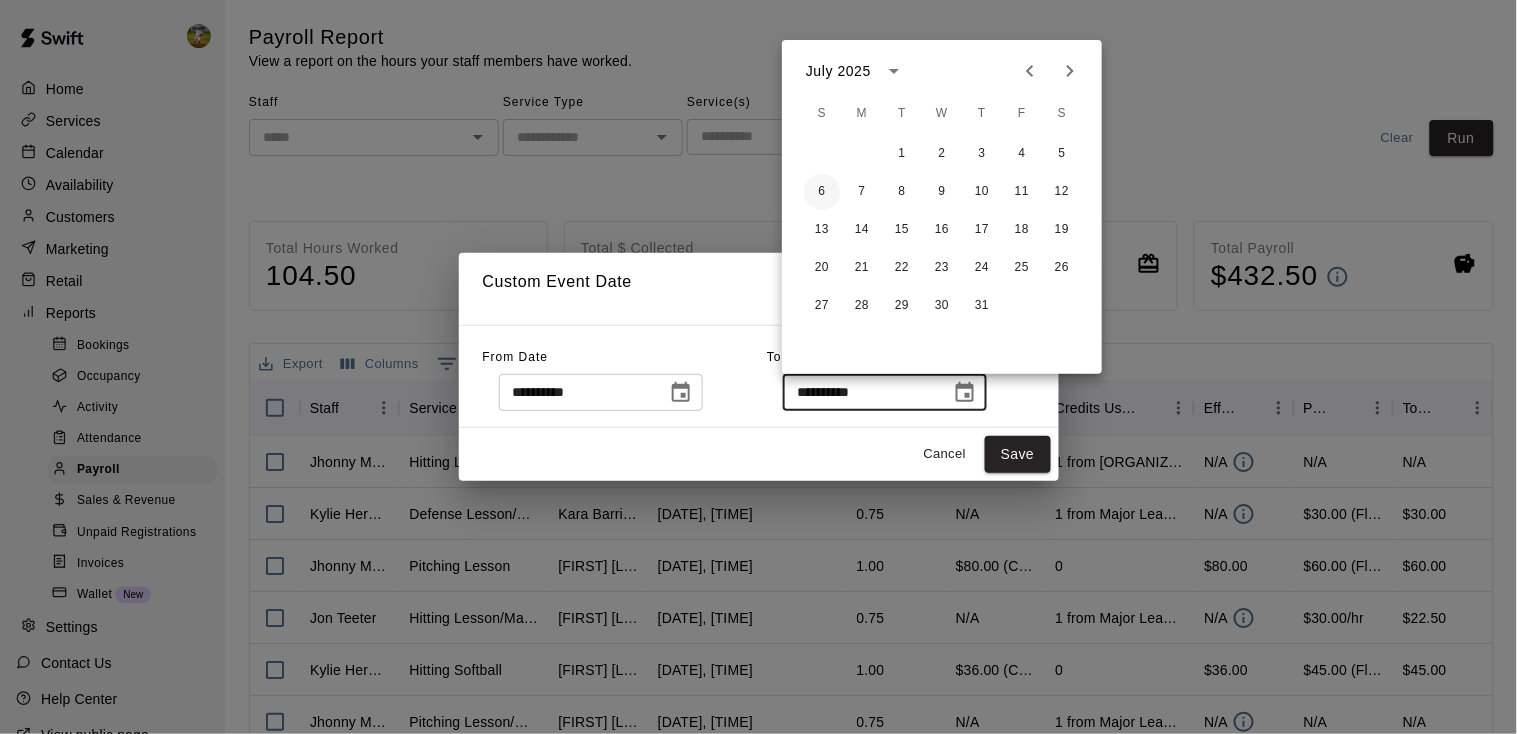 click on "6" at bounding box center (822, 192) 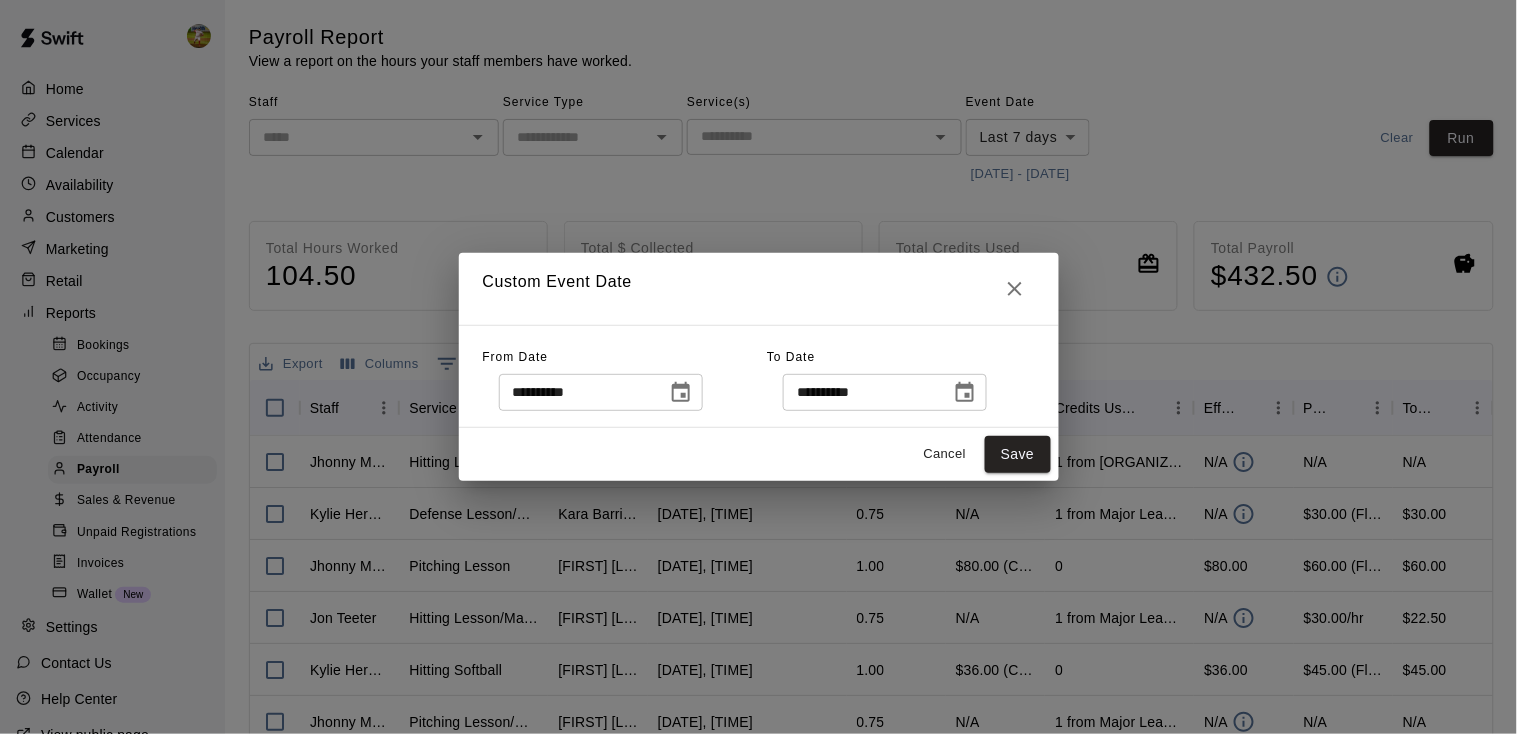 type on "**********" 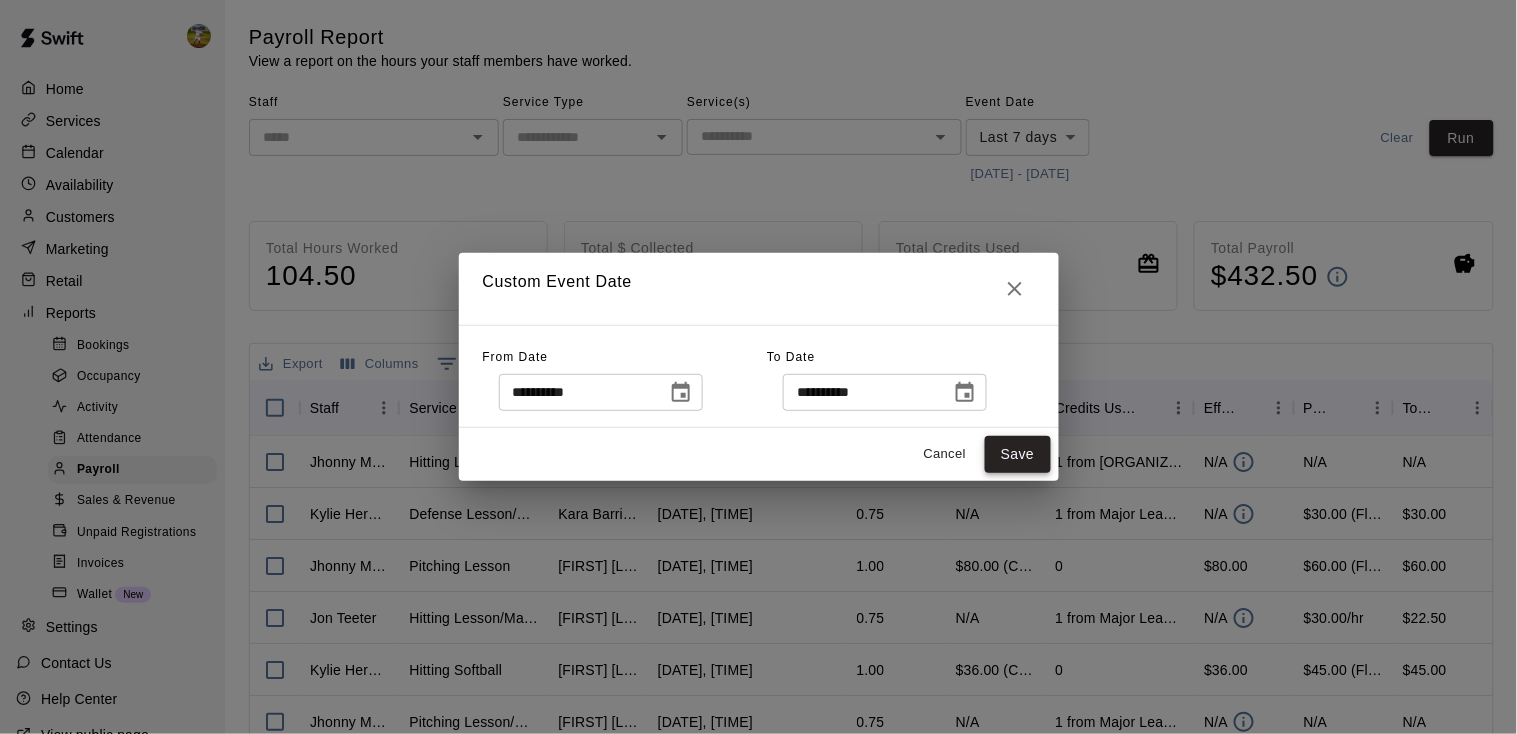 click on "Save" at bounding box center (1018, 454) 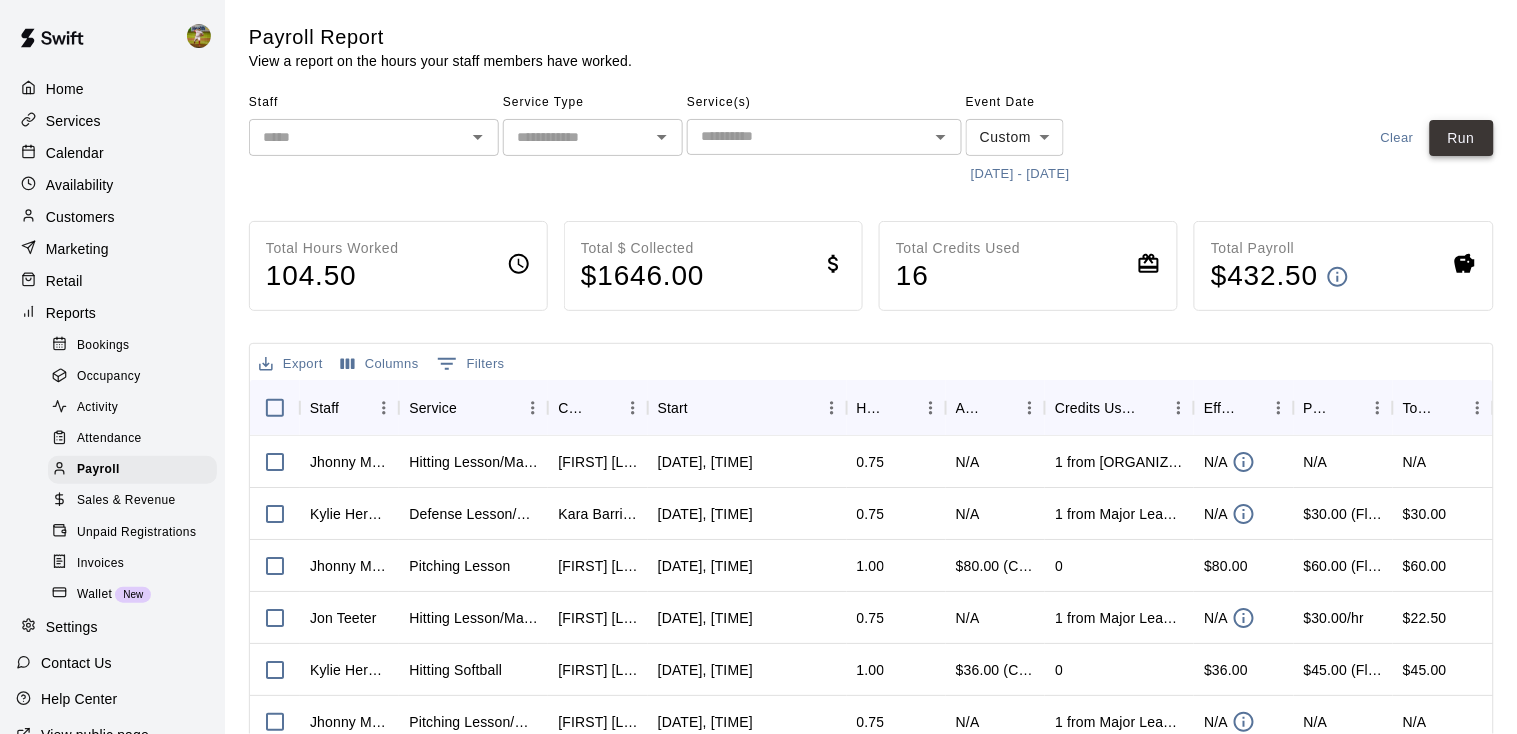click on "Run" at bounding box center [1462, 138] 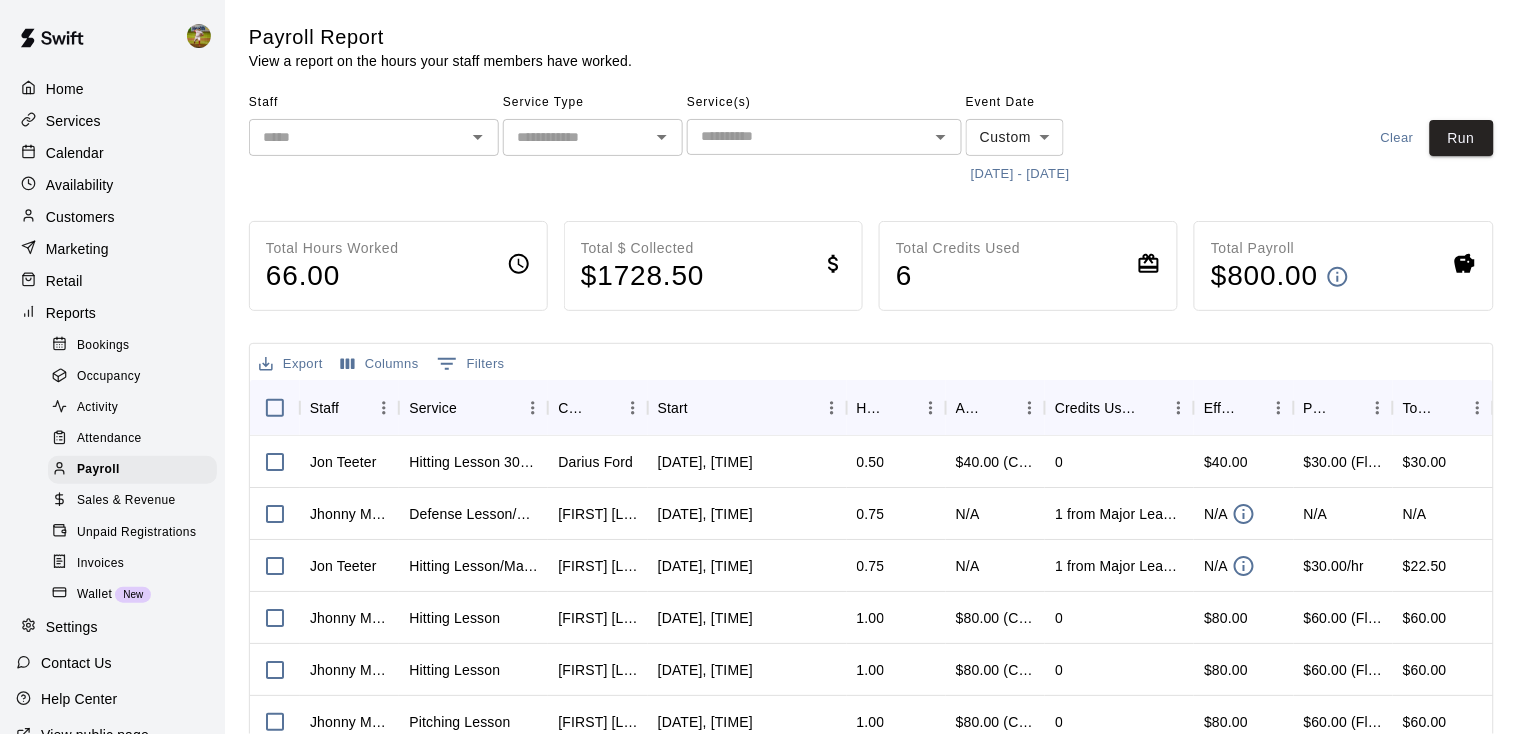 click on "​" at bounding box center [374, 137] 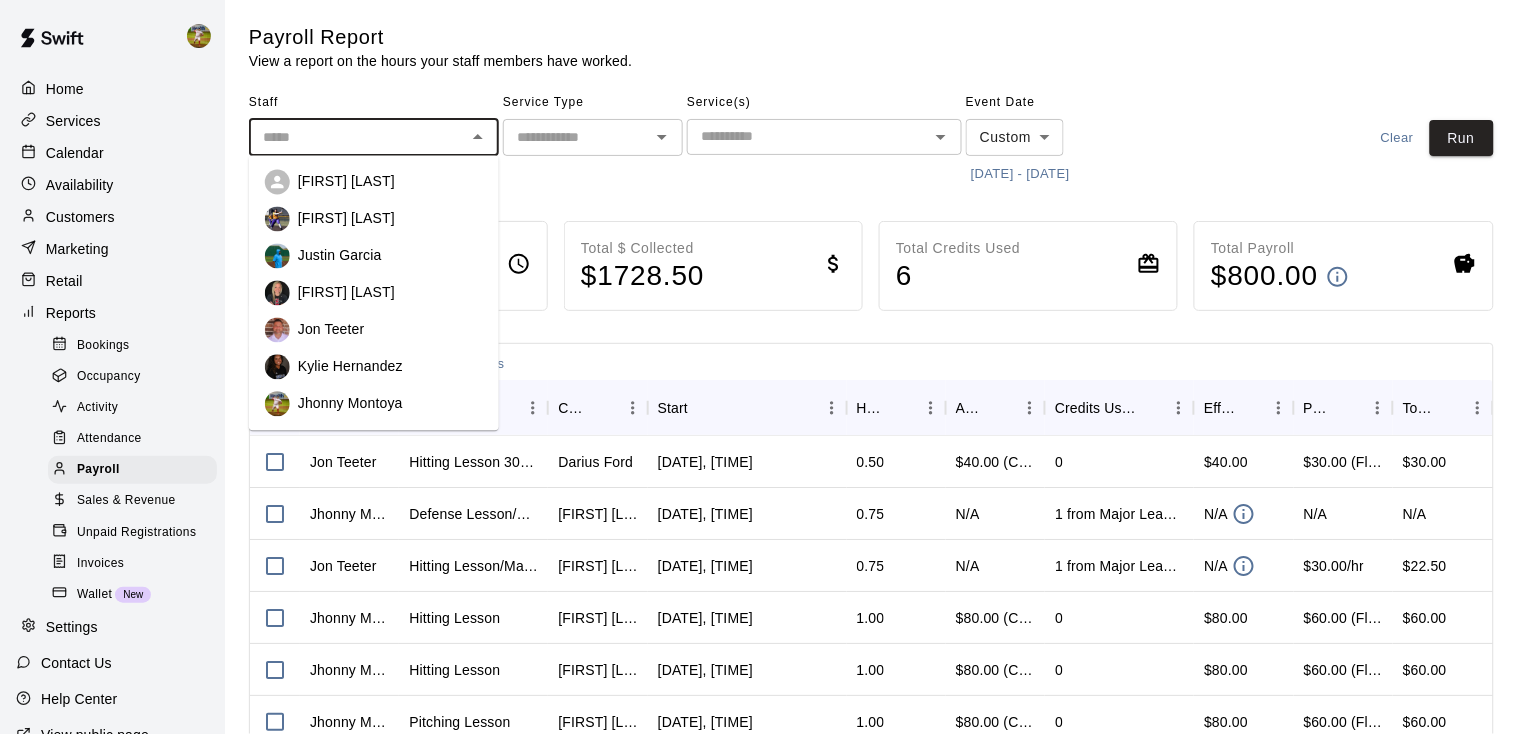 click on "Jon Teeter" at bounding box center (331, 330) 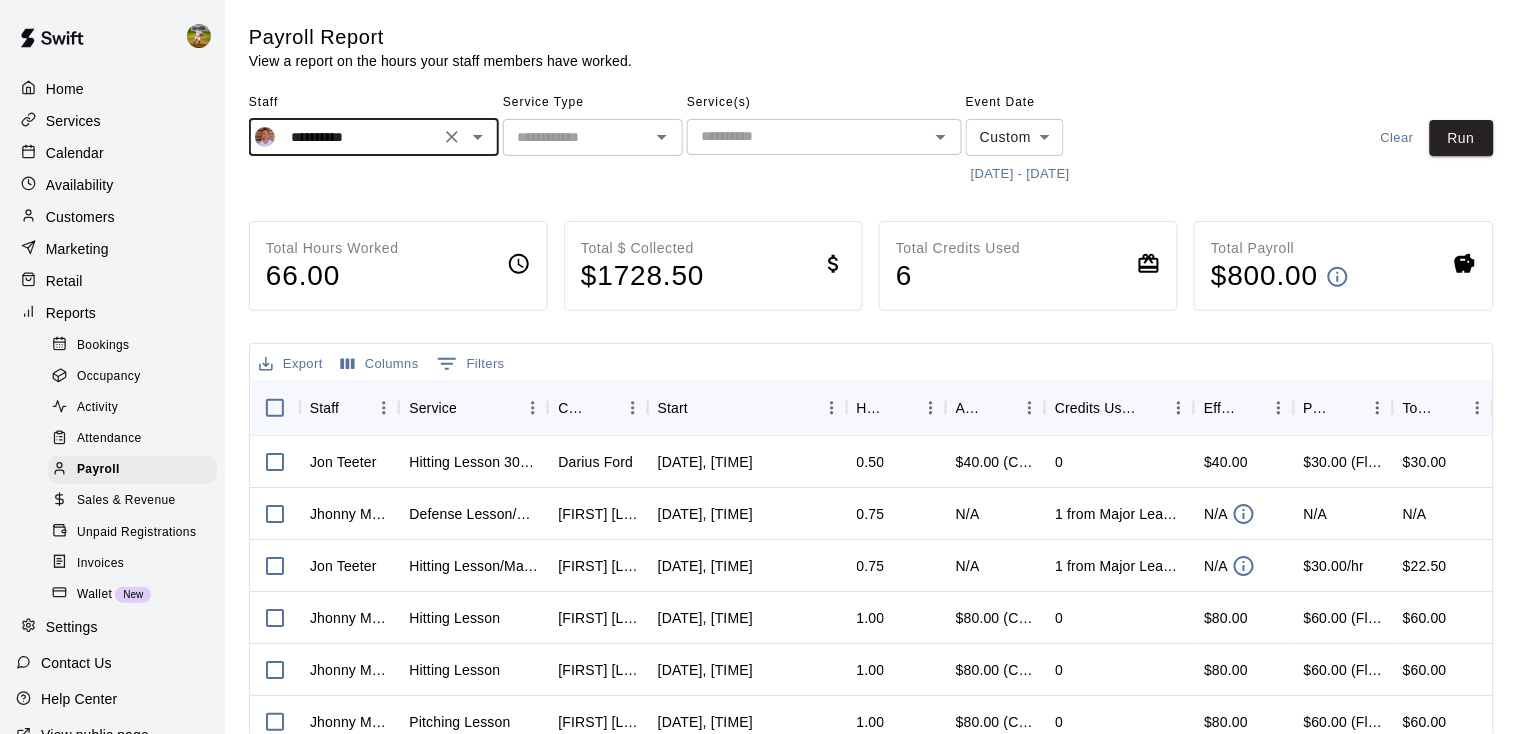type on "**********" 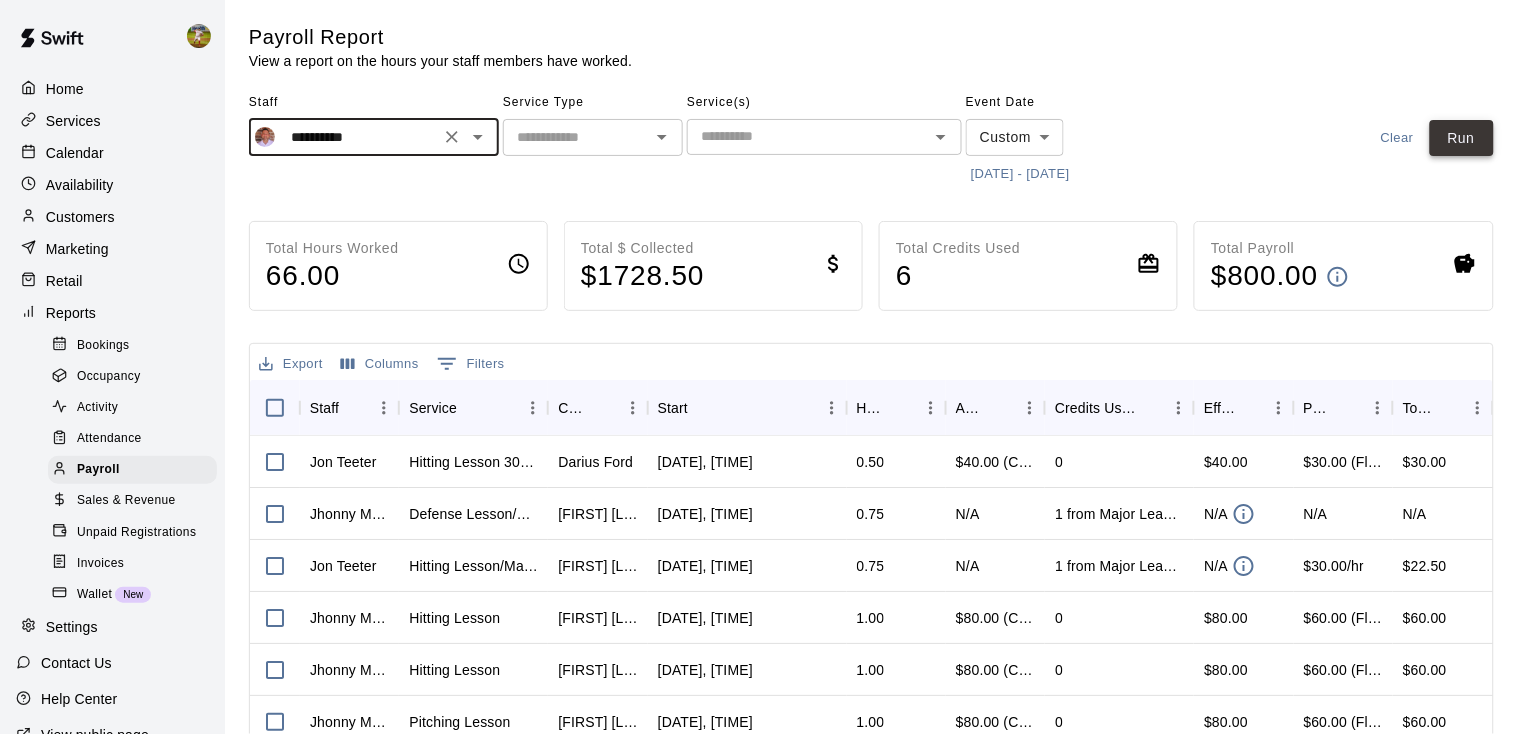 click on "Run" at bounding box center (1462, 138) 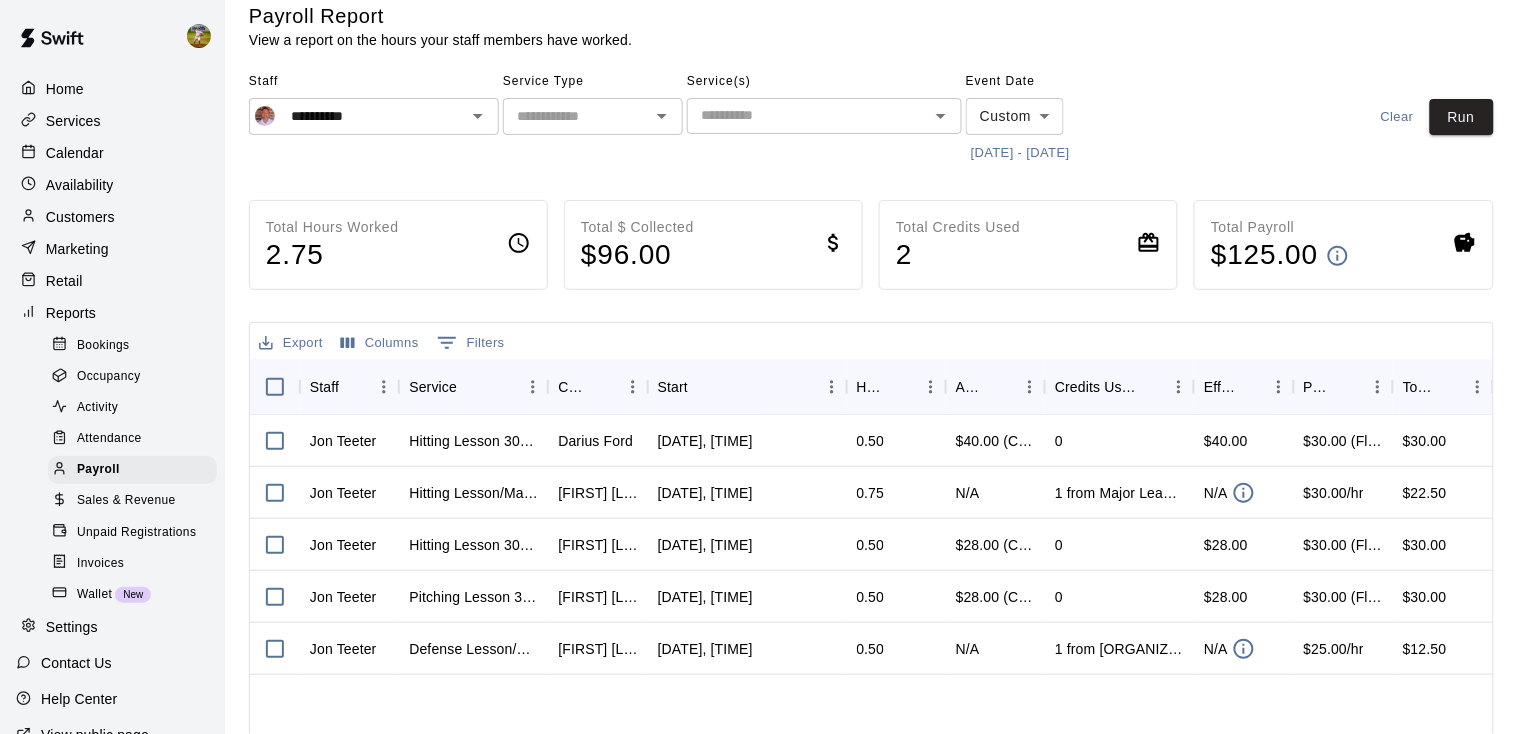 scroll, scrollTop: 10, scrollLeft: 0, axis: vertical 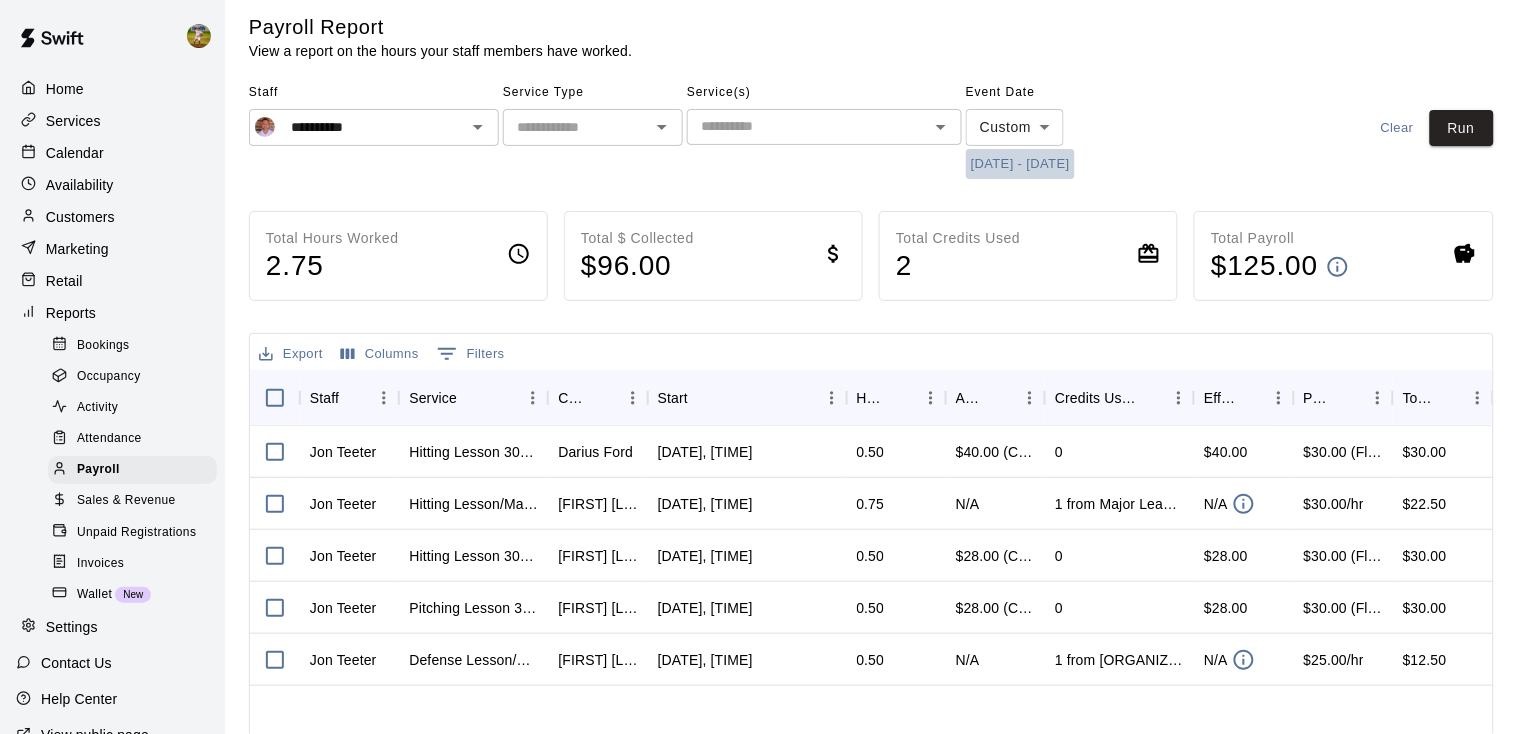 click on "[DATE] - [DATE]" at bounding box center (1020, 164) 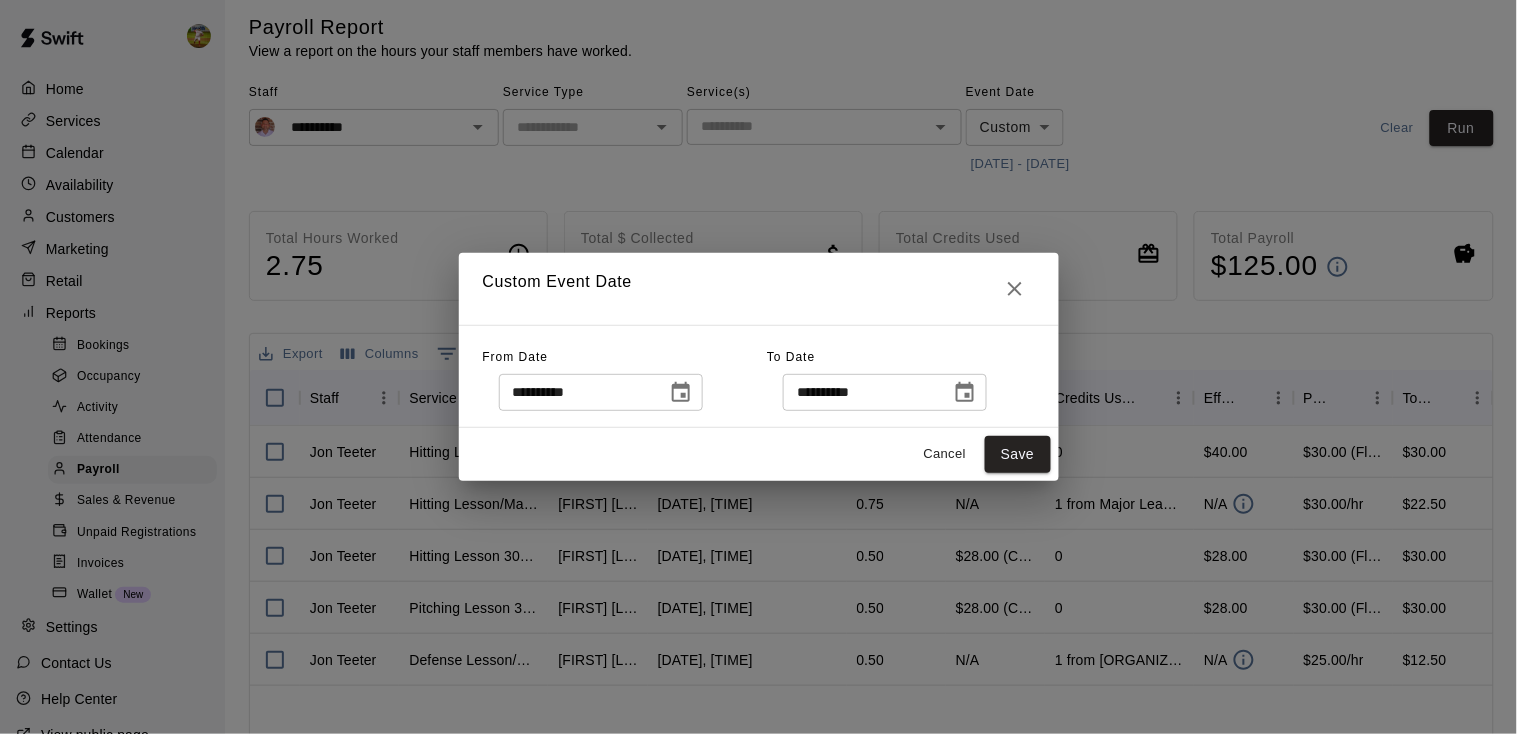 click 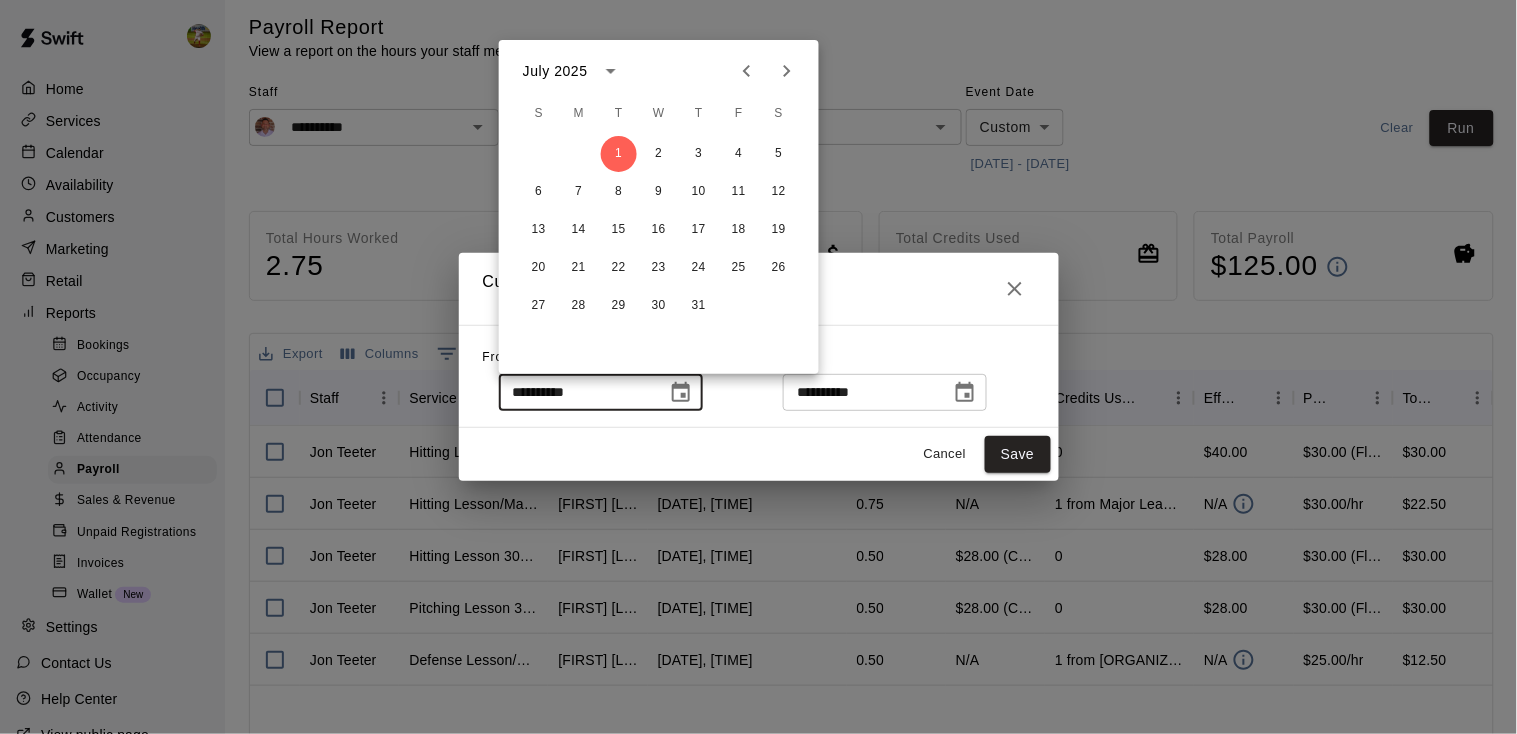 click 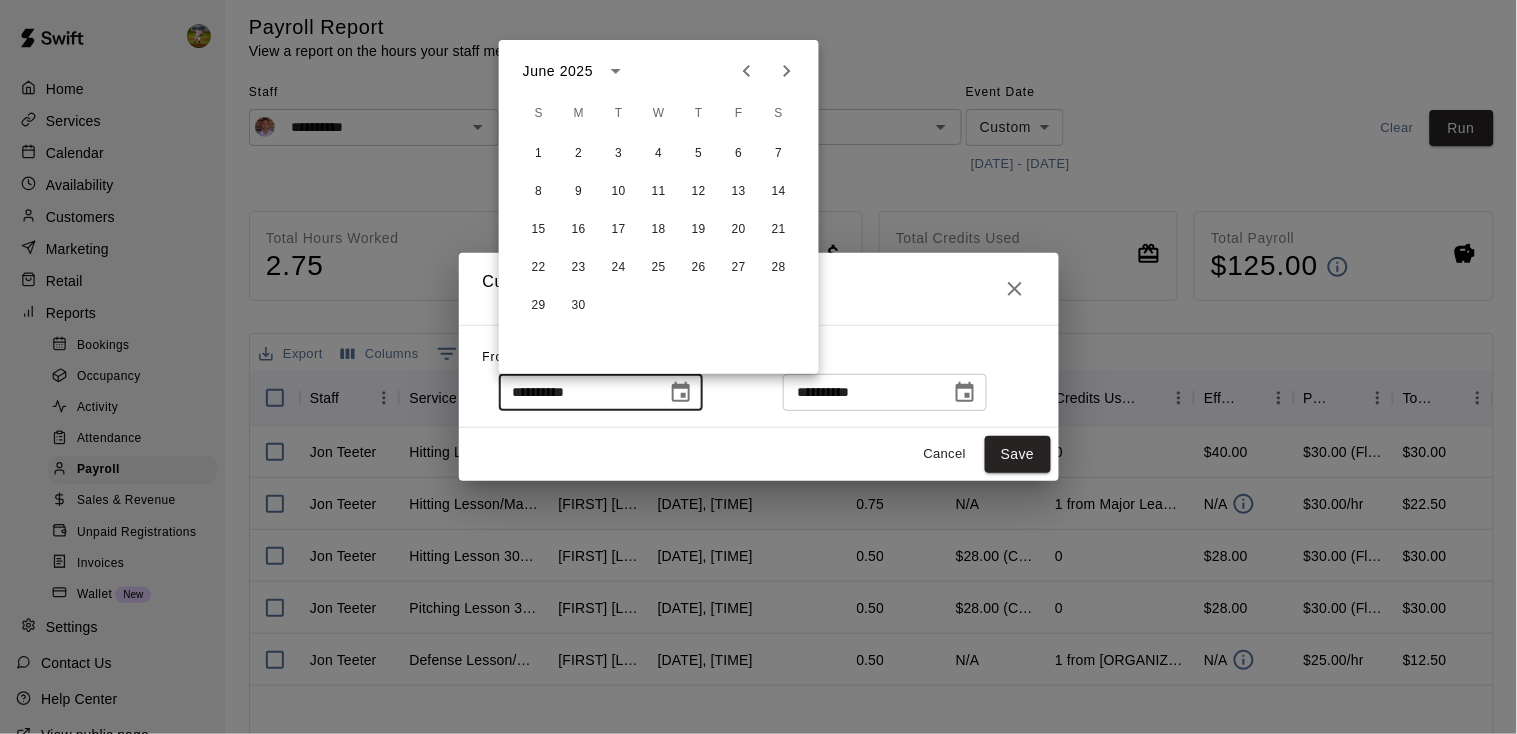 click 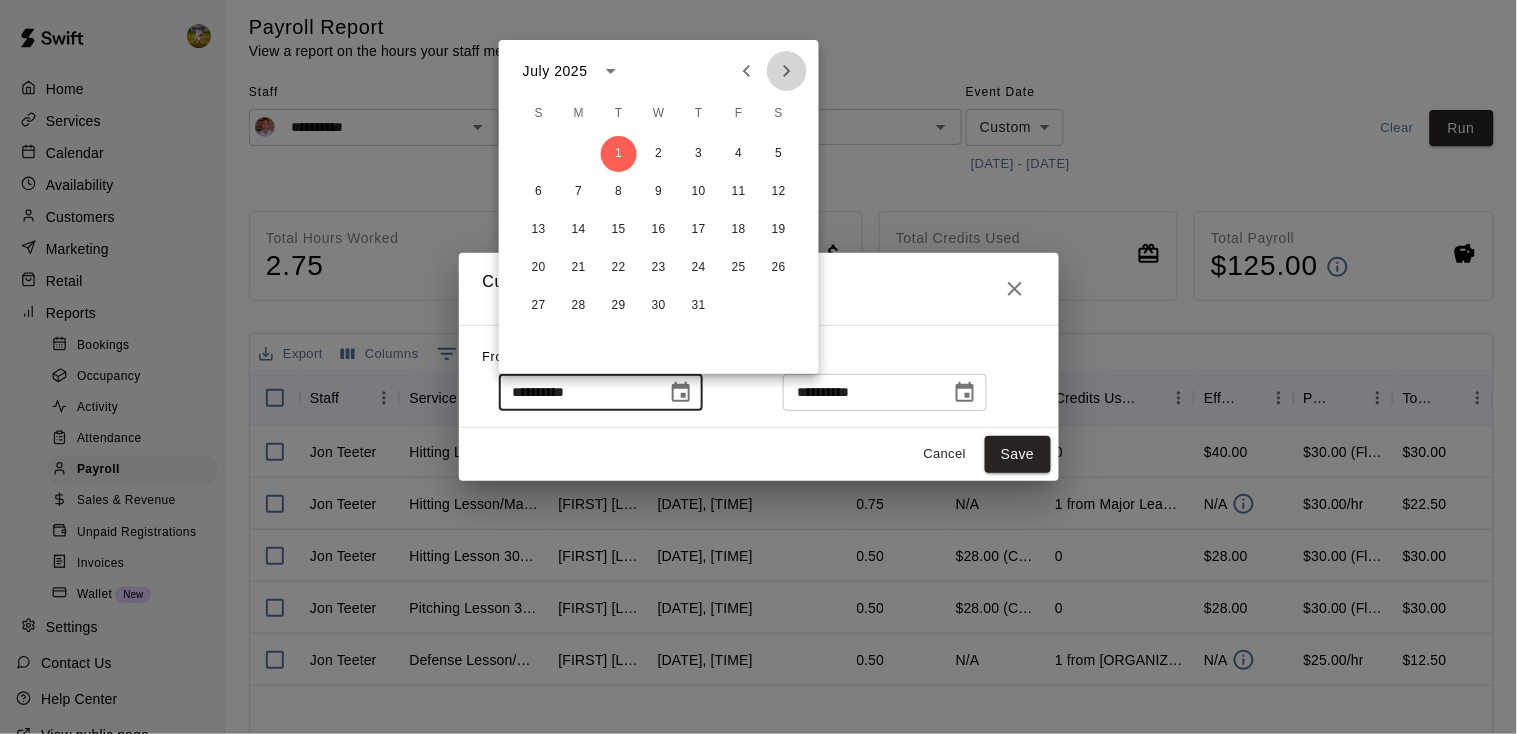 click 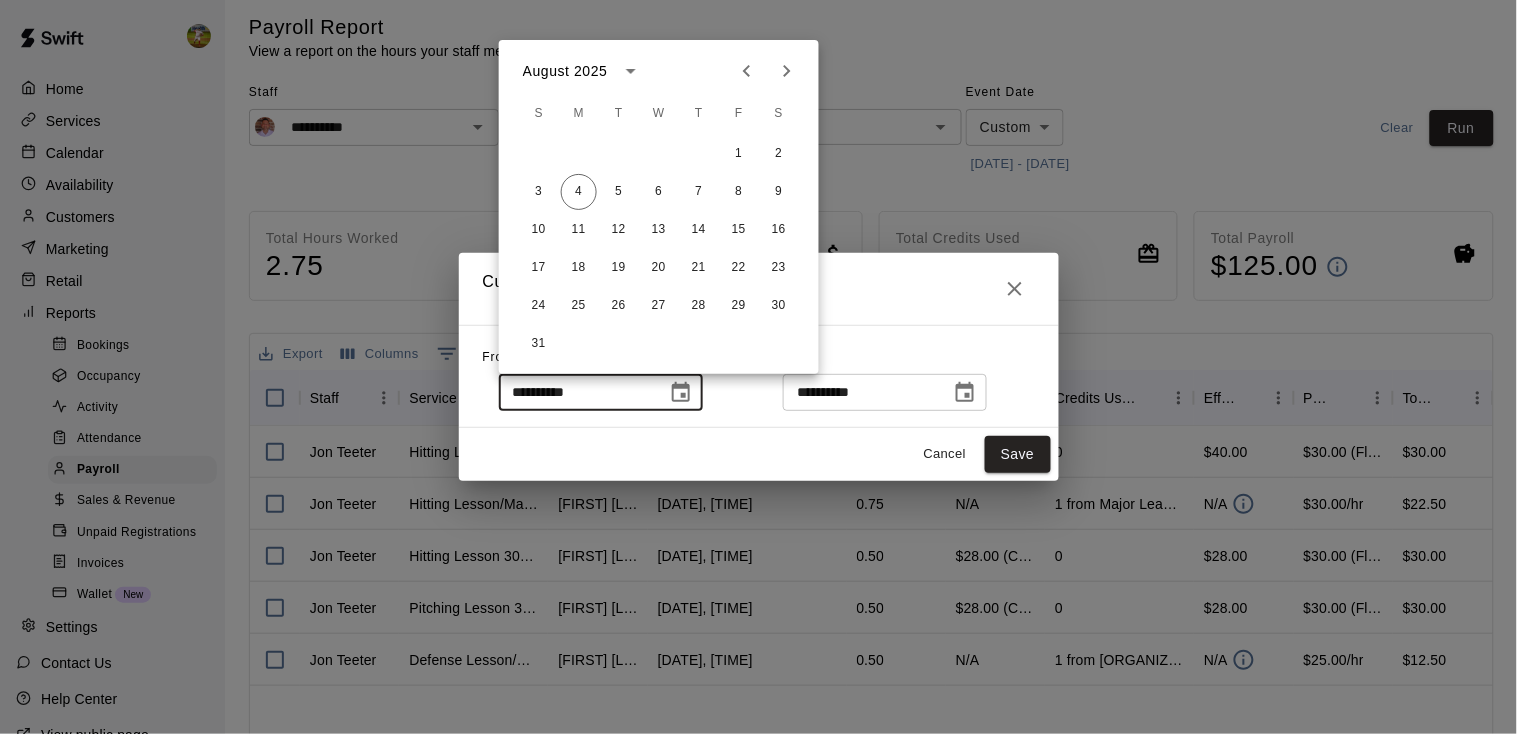 click 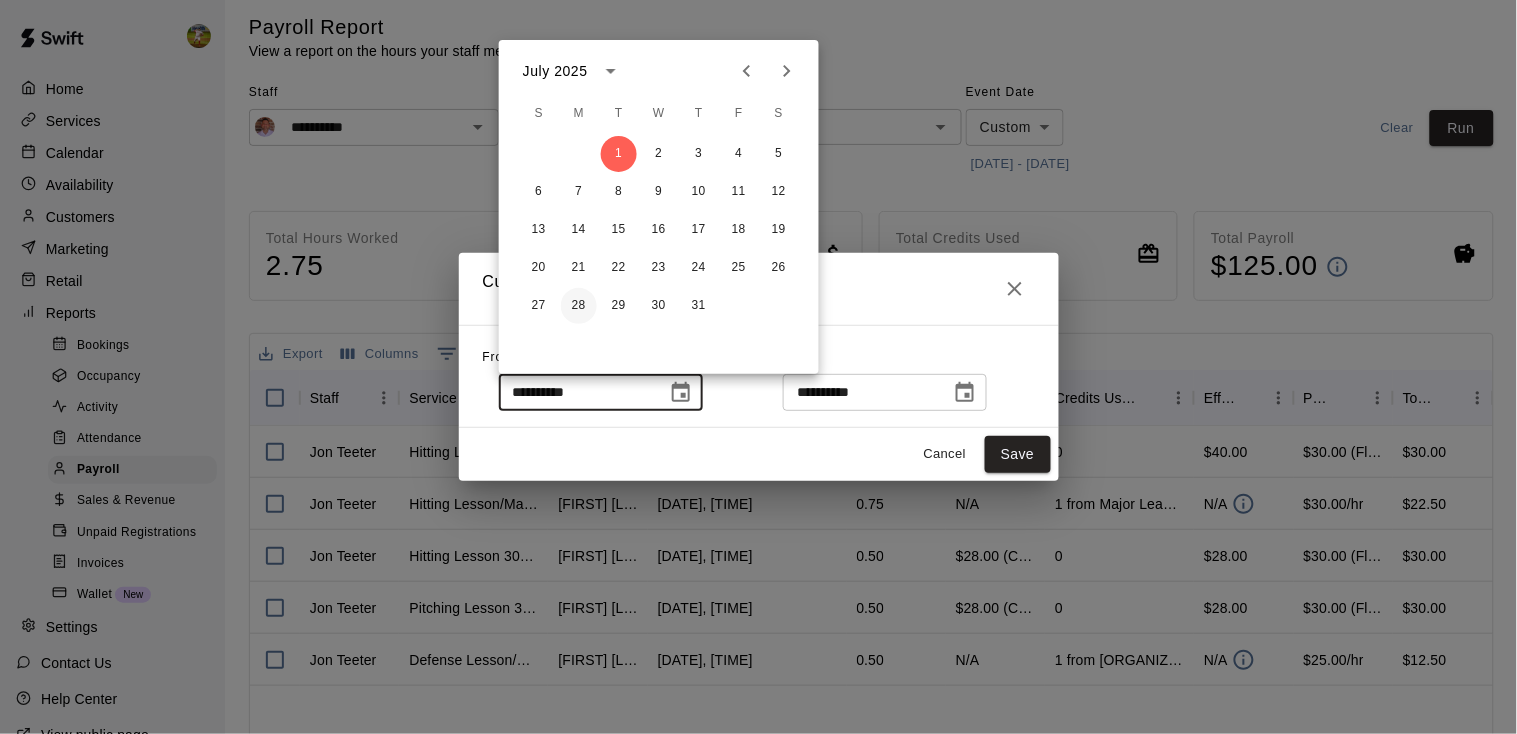 click on "28" at bounding box center [579, 306] 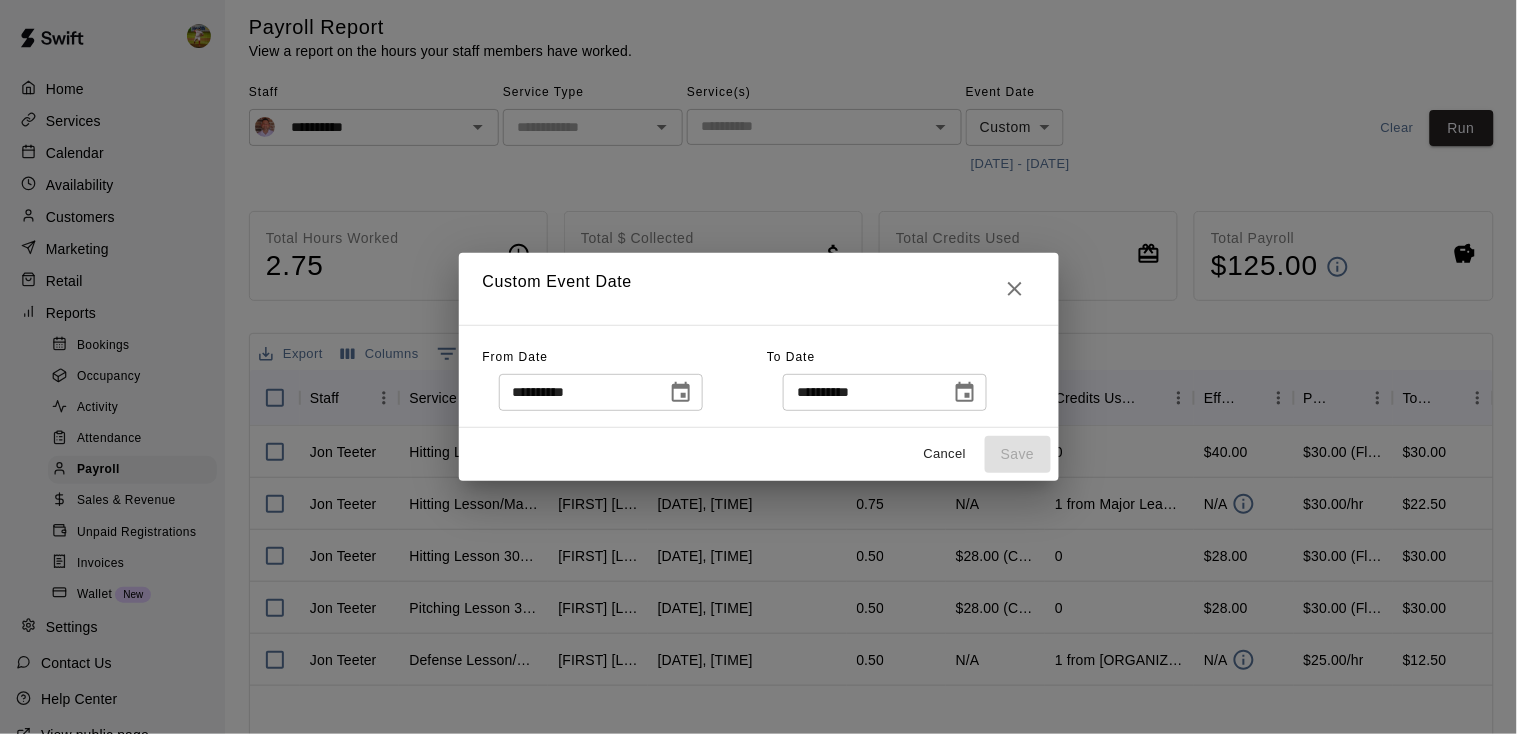 click 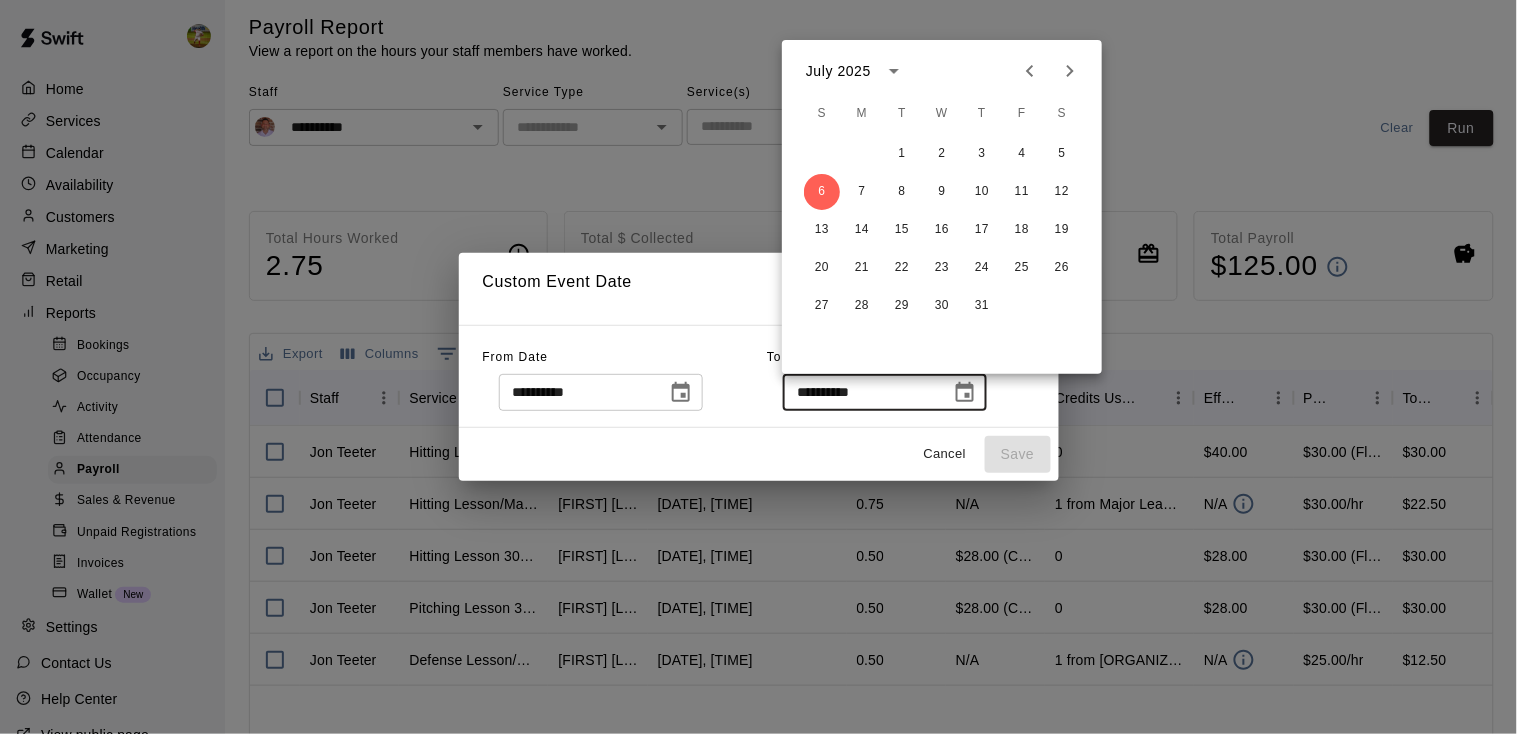 click 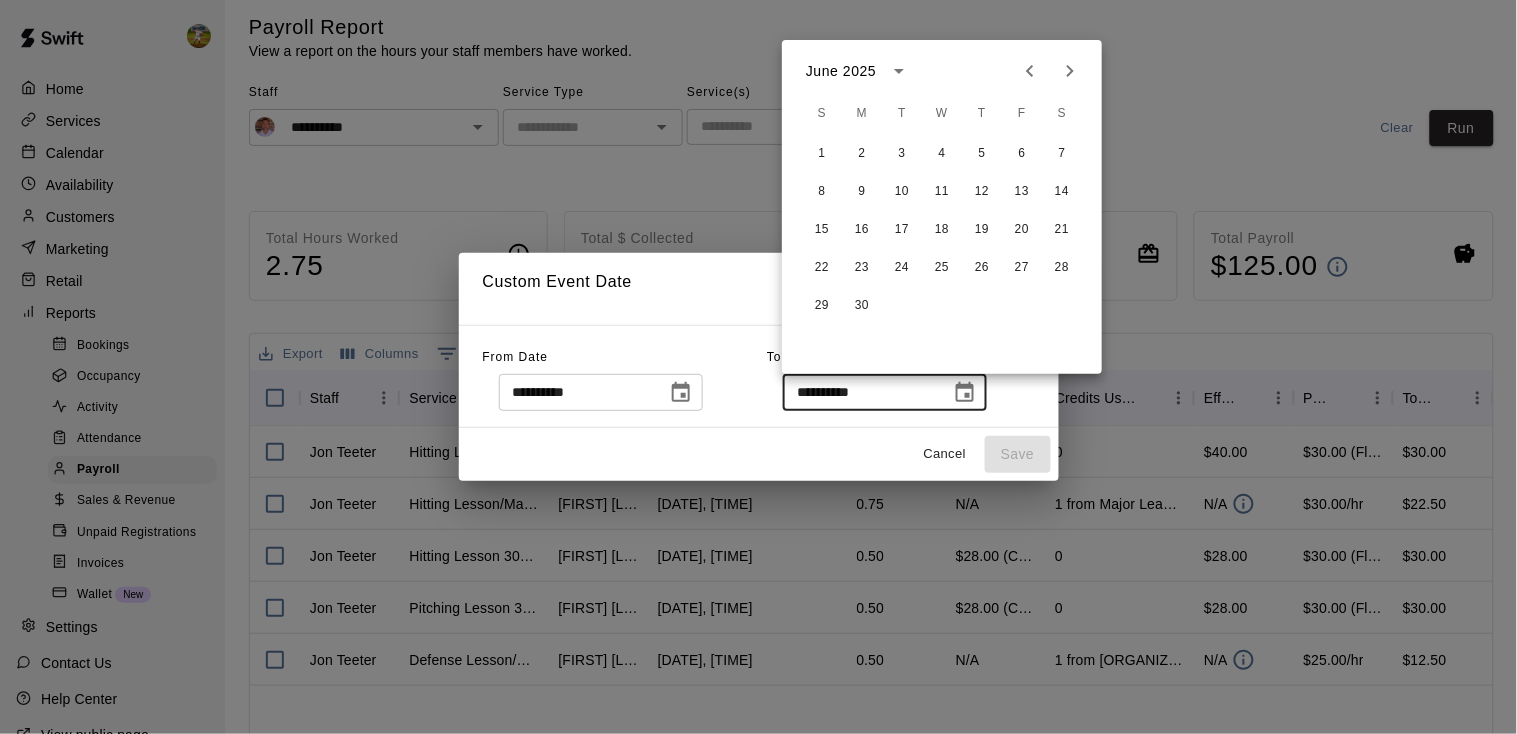 click 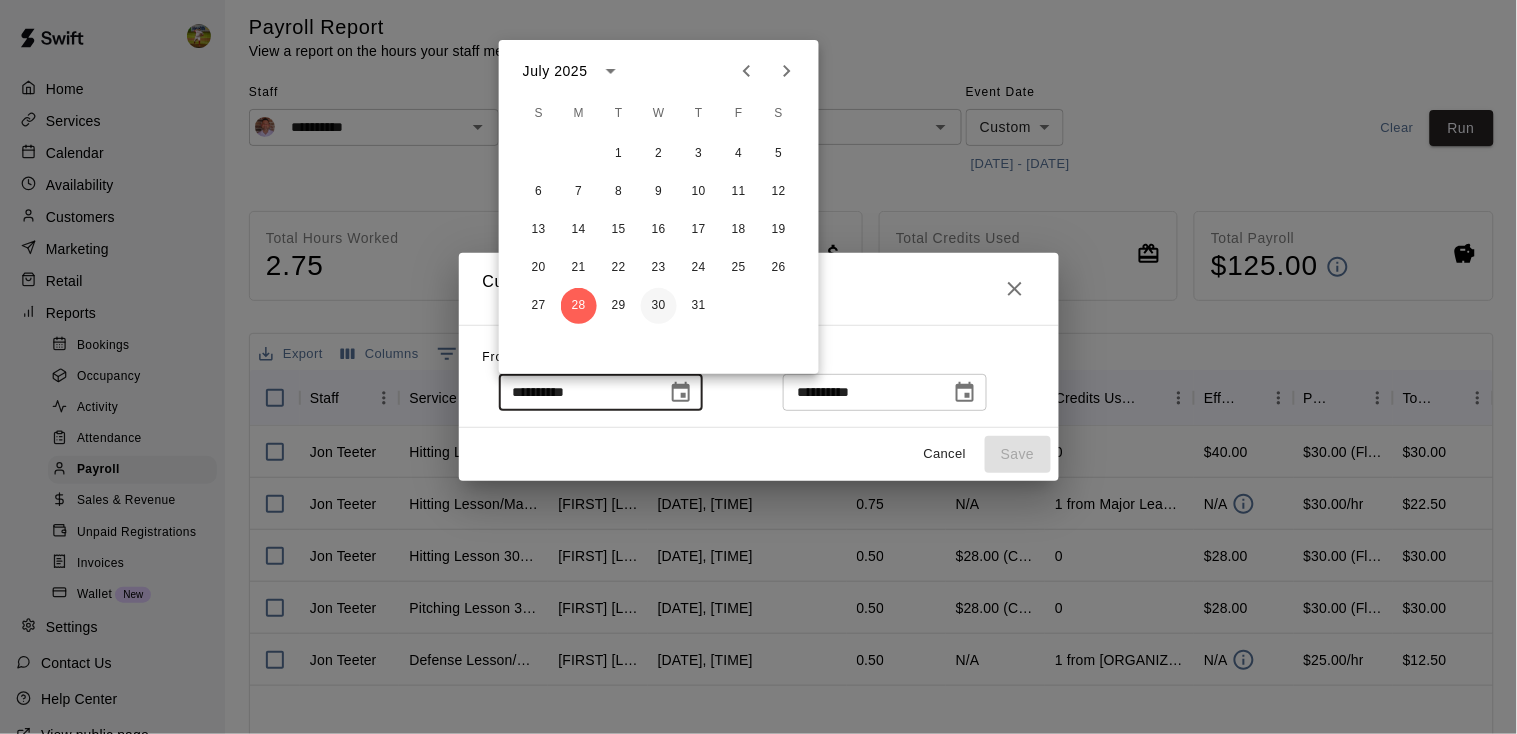 click on "30" at bounding box center [659, 306] 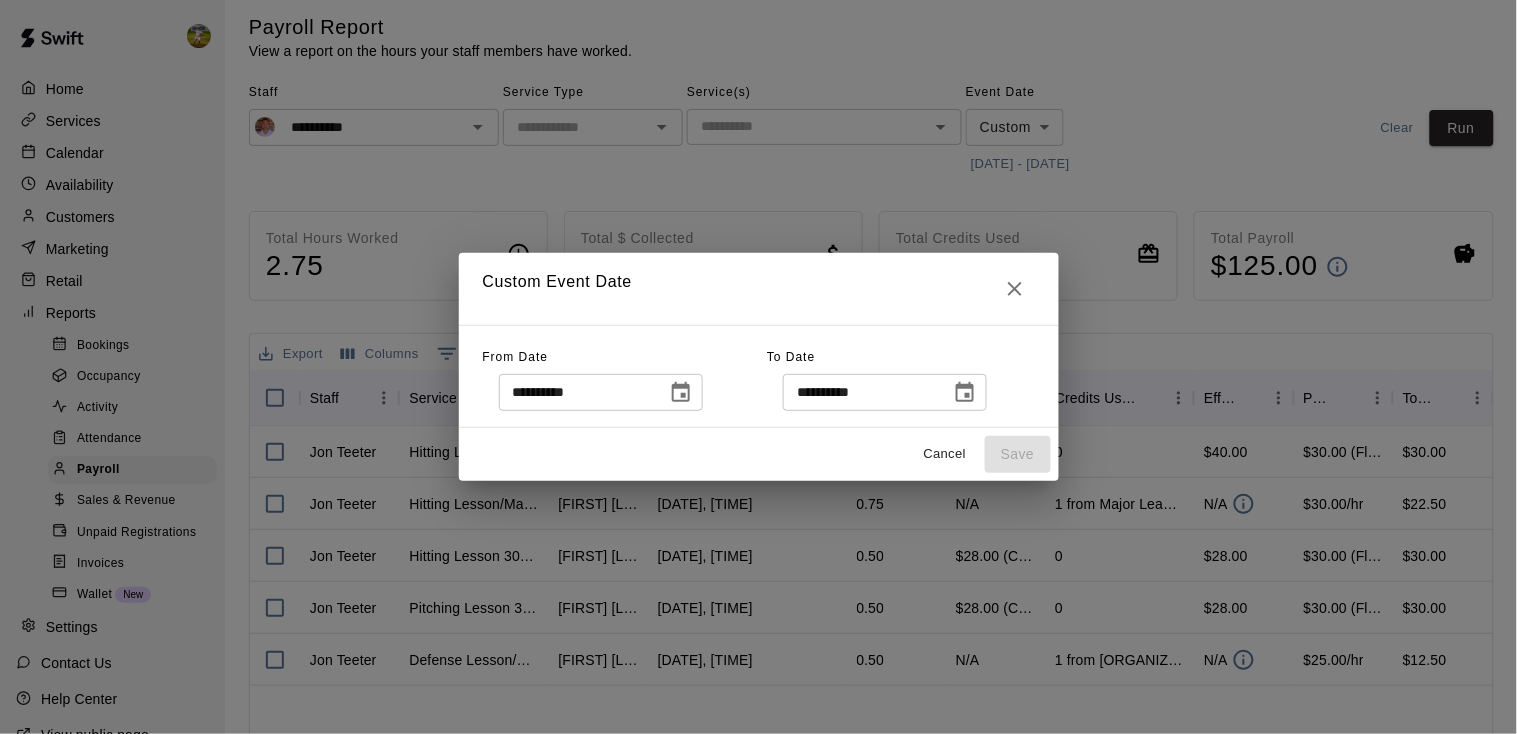 type on "**********" 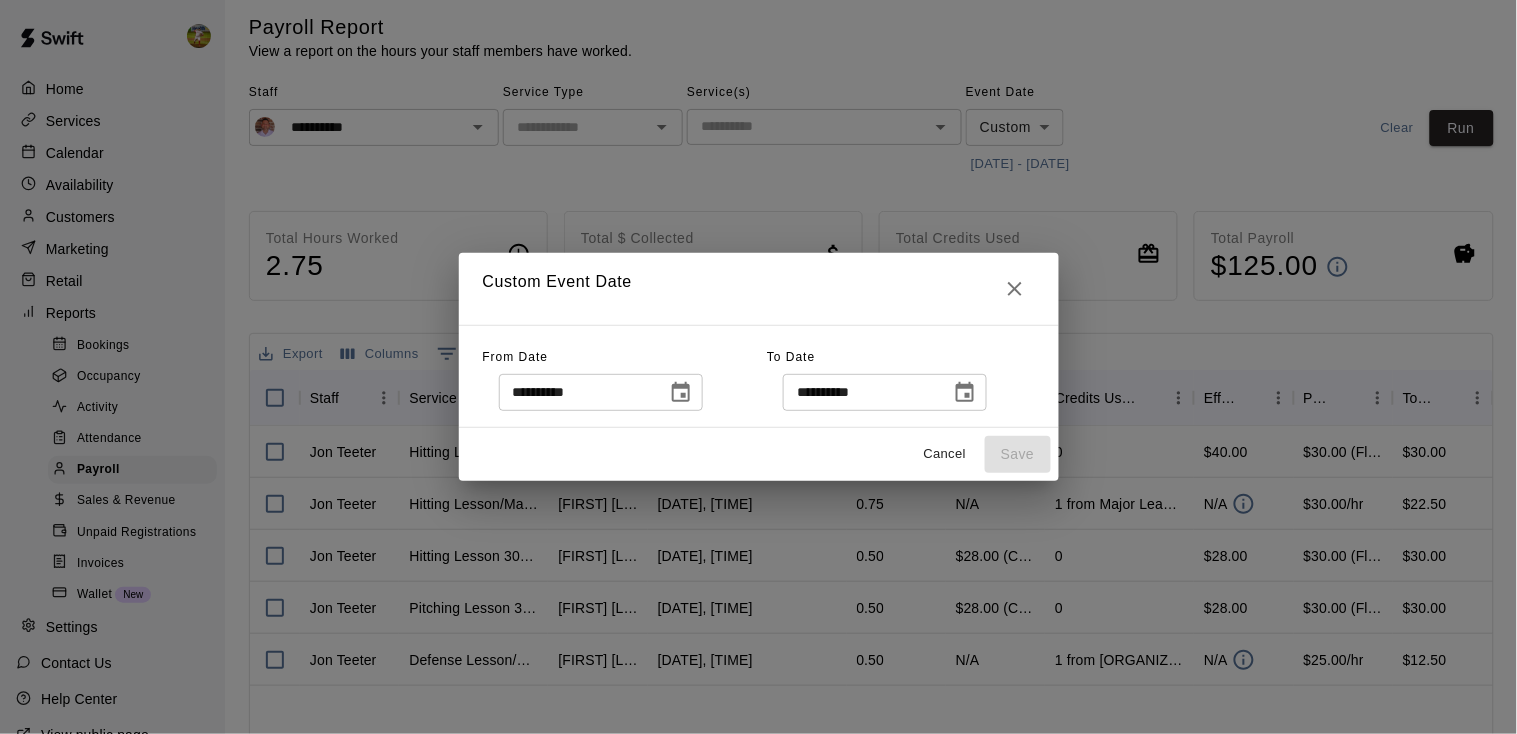 click 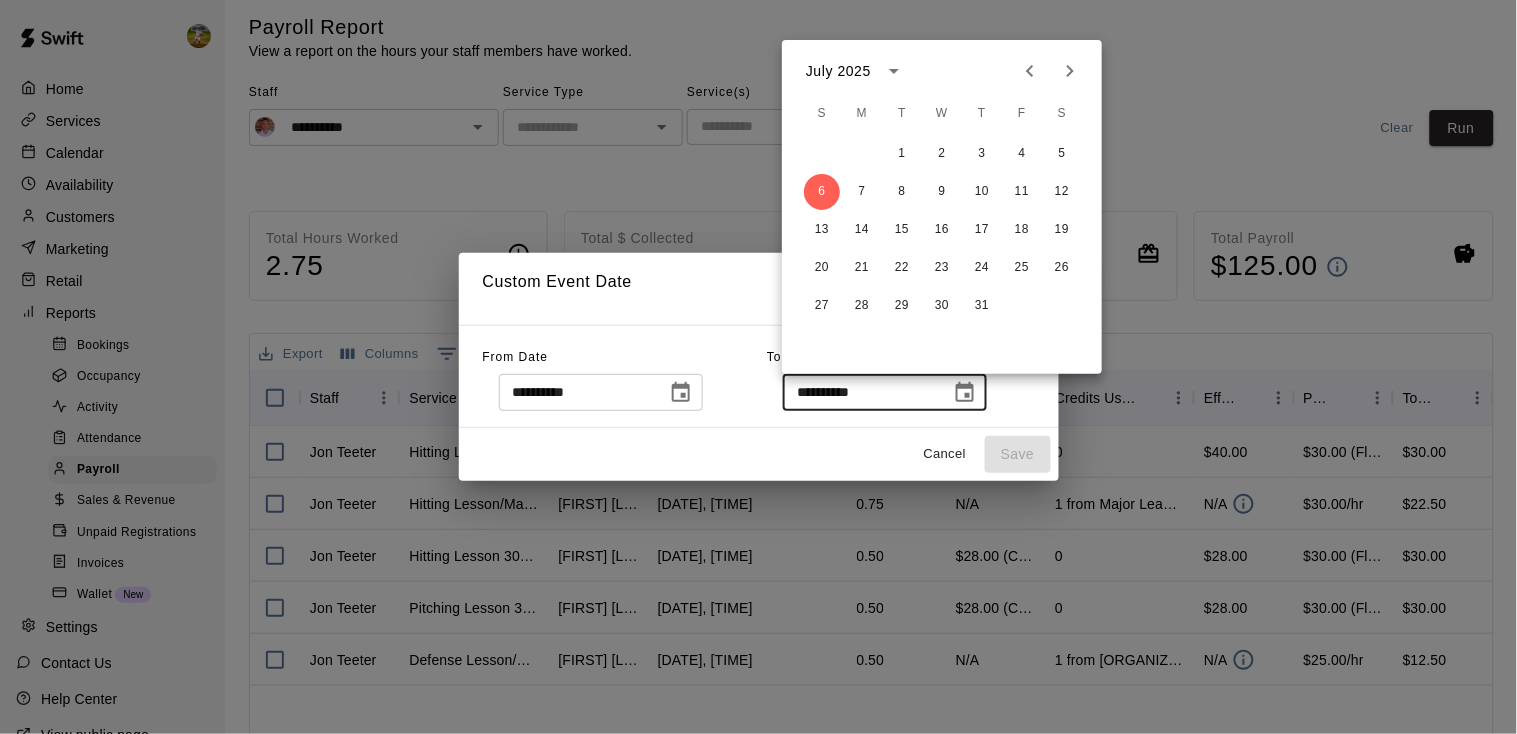 click 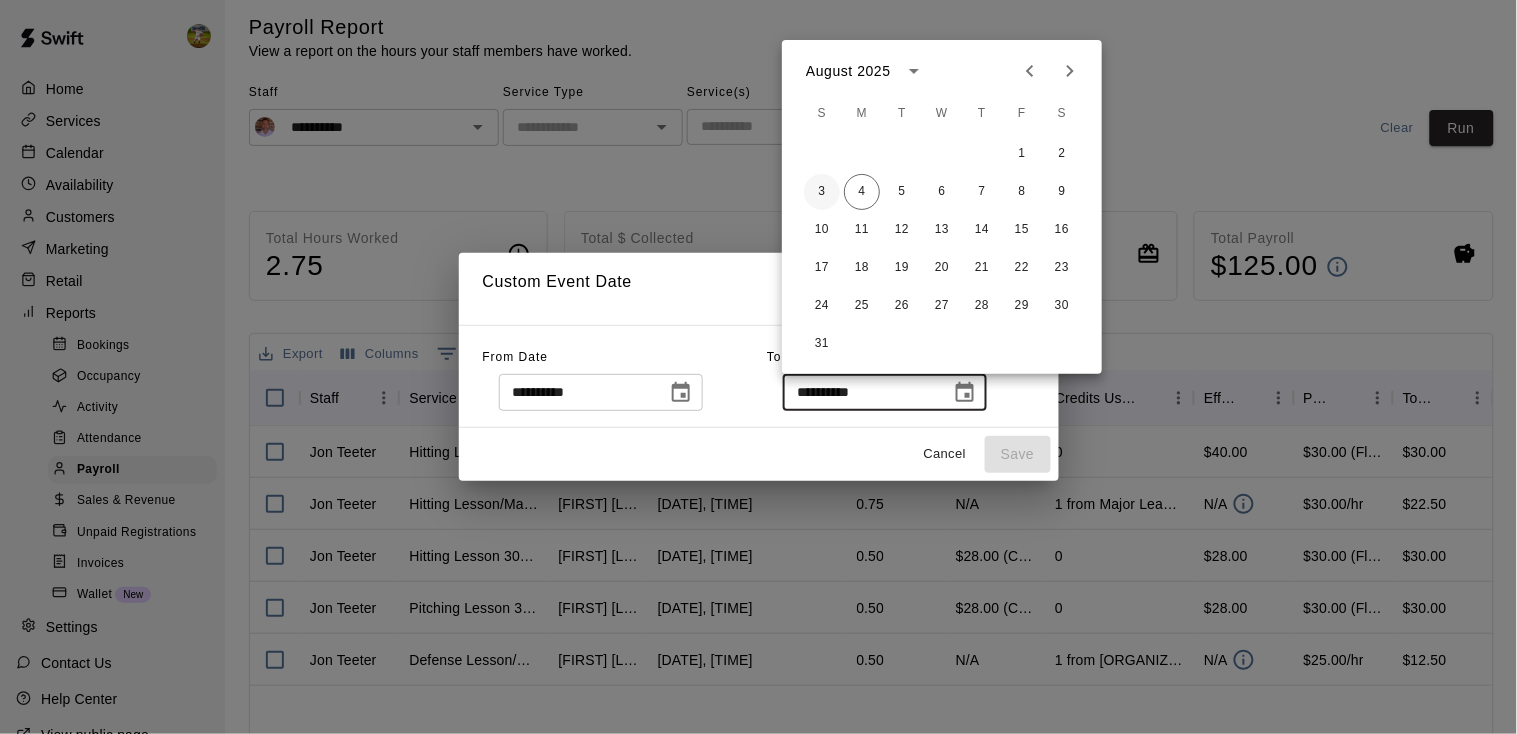 click on "3" at bounding box center [822, 192] 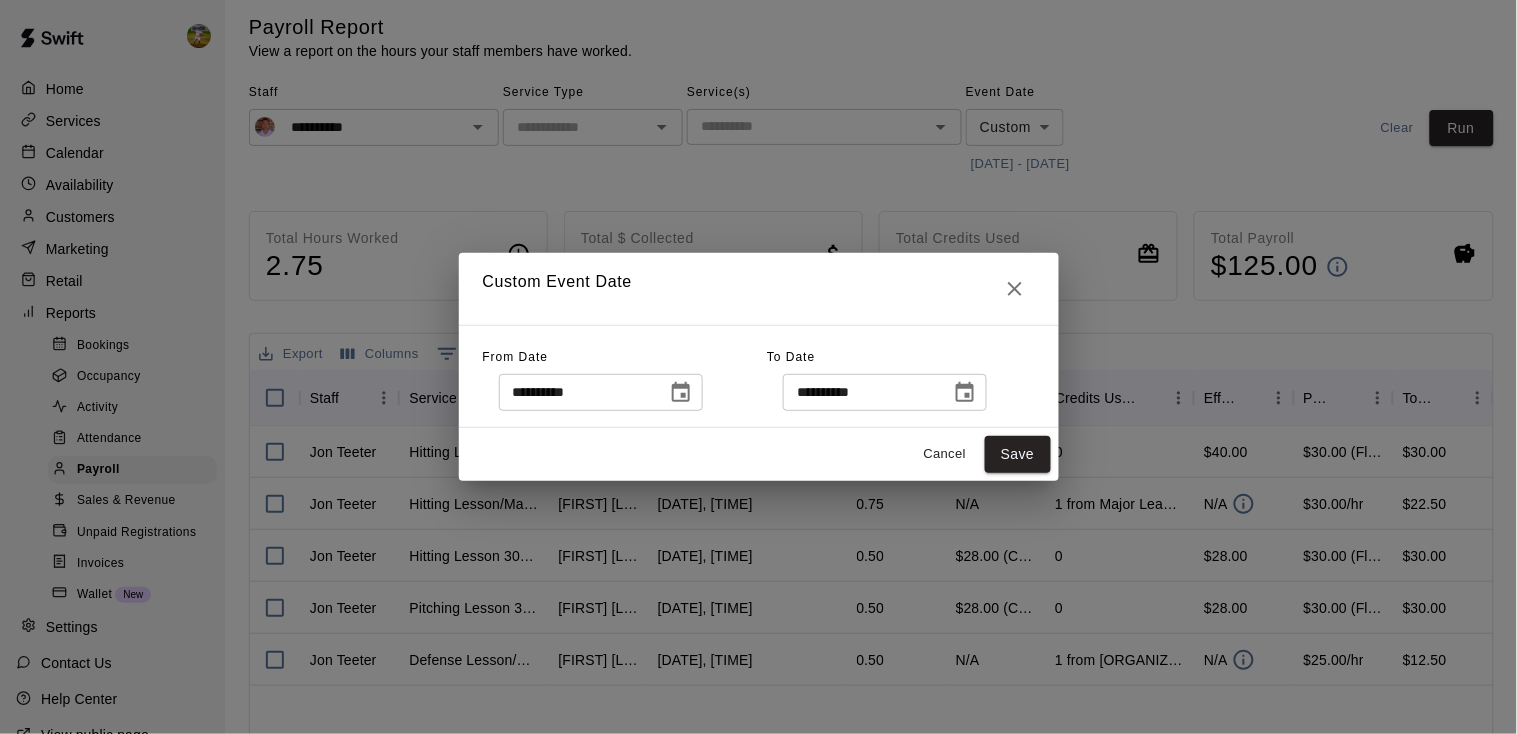 type on "**********" 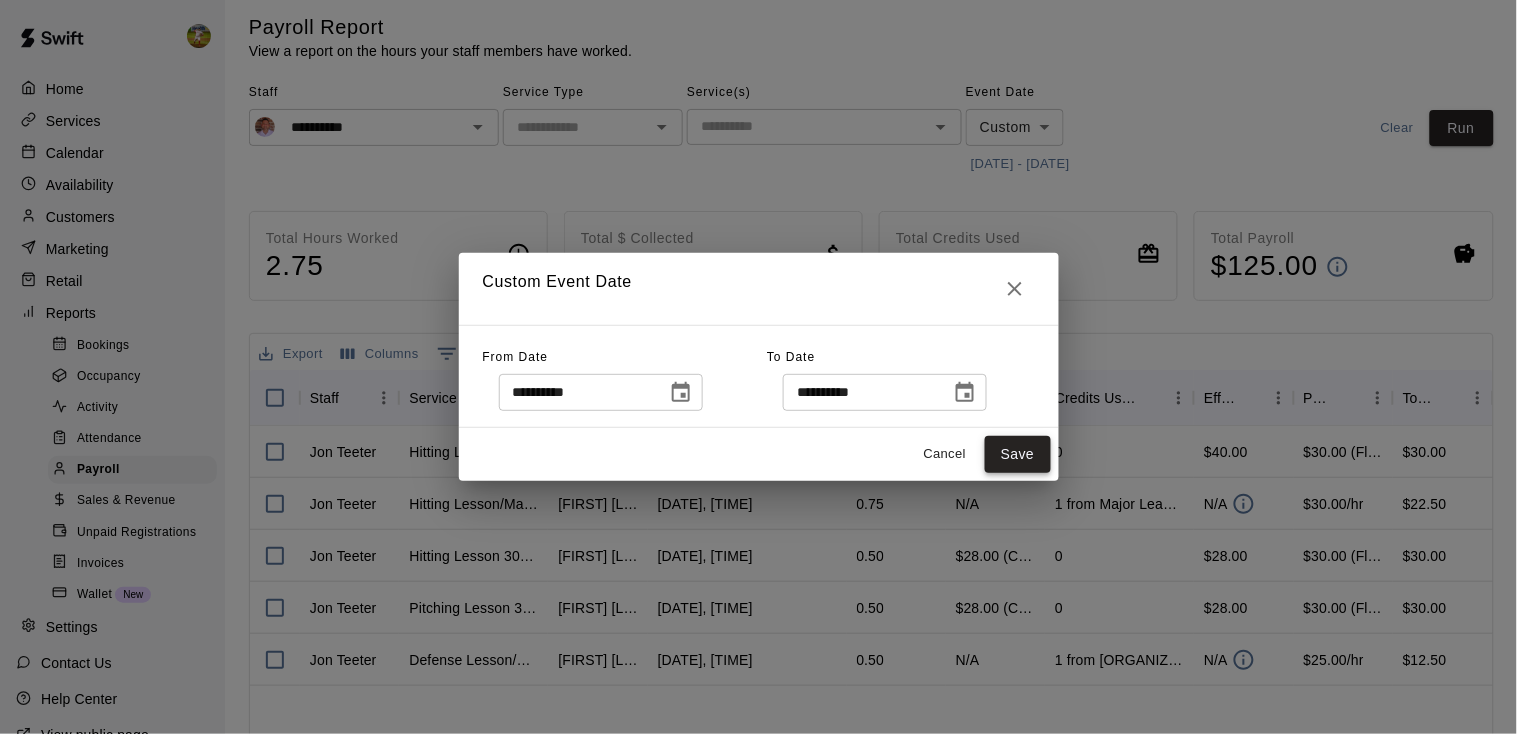 click on "Save" at bounding box center [1018, 454] 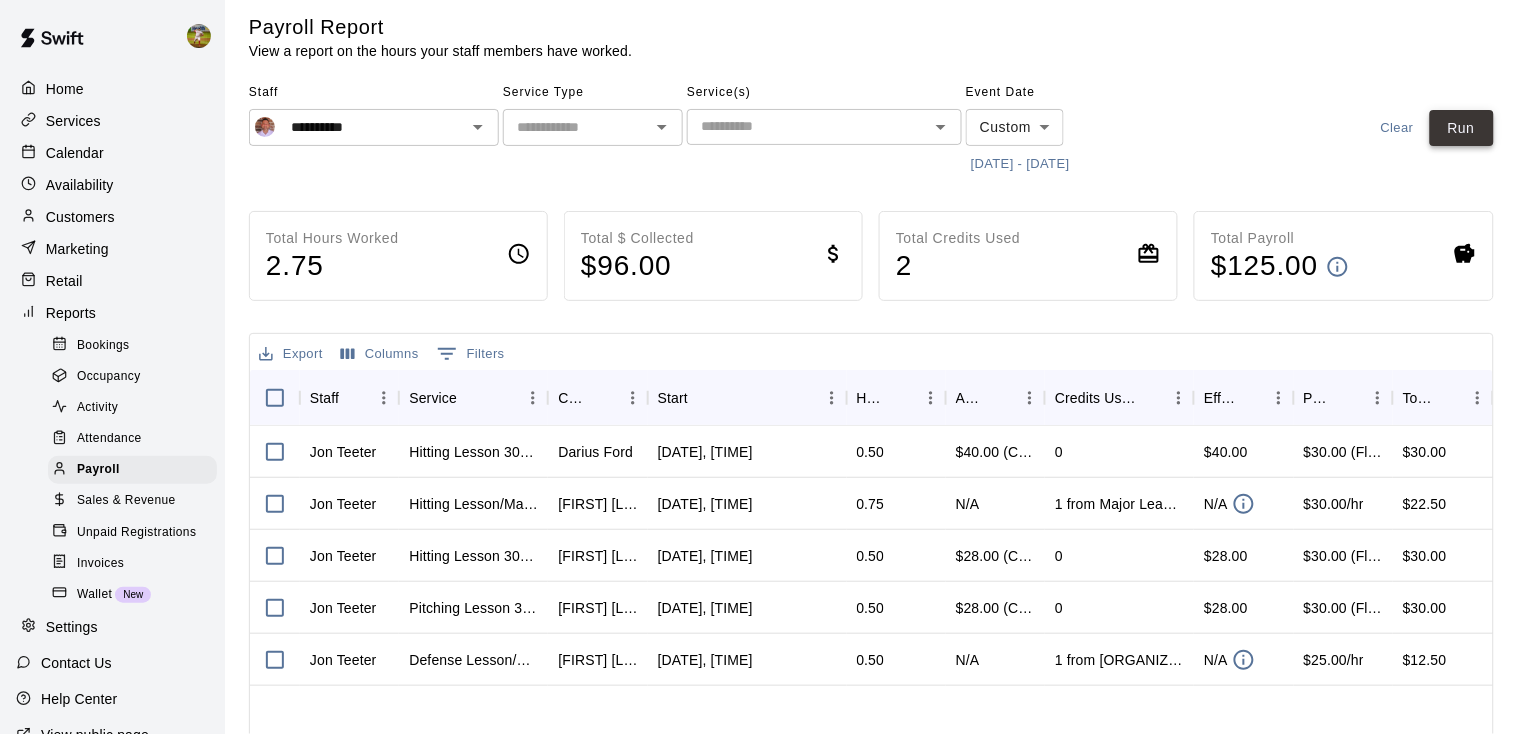 click on "Run" at bounding box center [1462, 128] 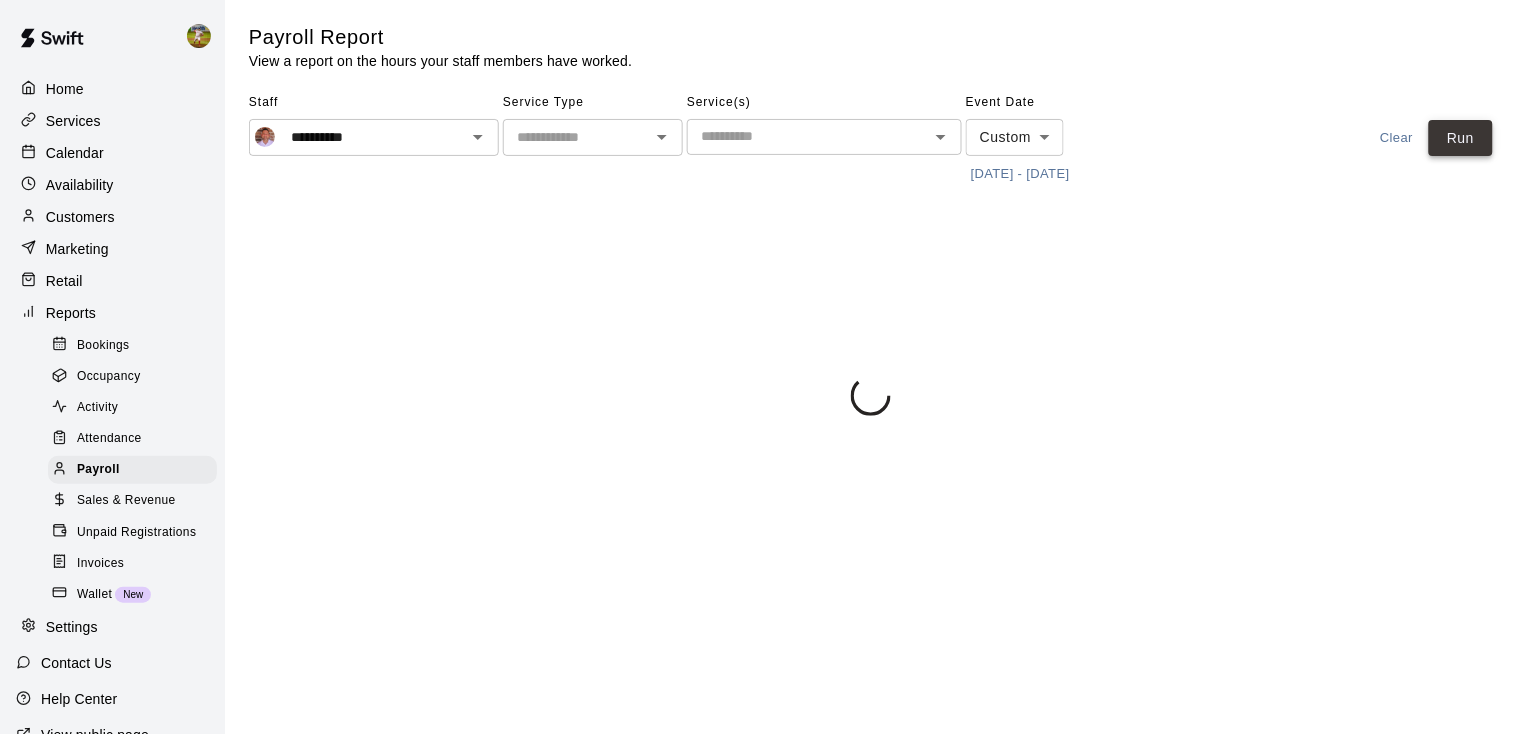 scroll, scrollTop: 0, scrollLeft: 0, axis: both 